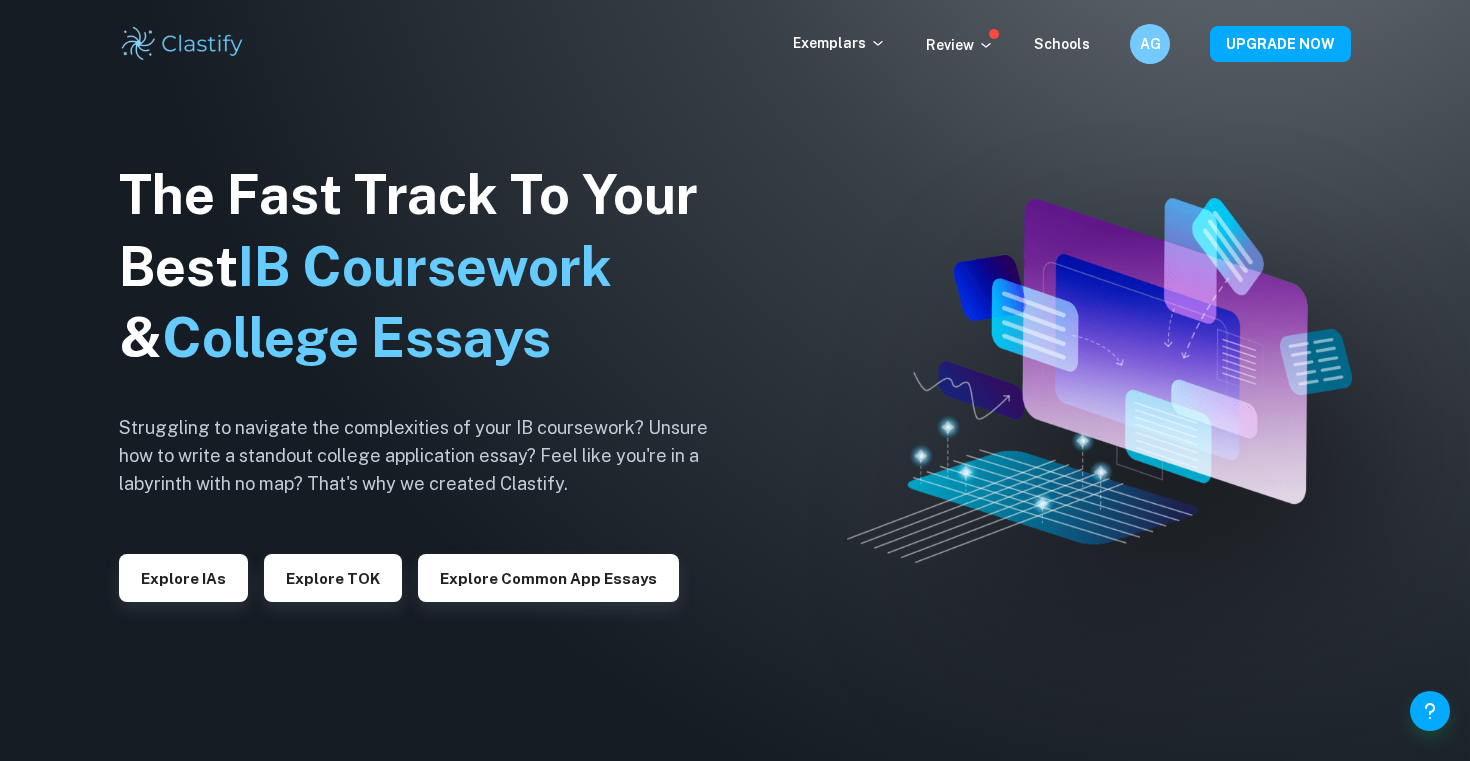 scroll, scrollTop: 0, scrollLeft: 0, axis: both 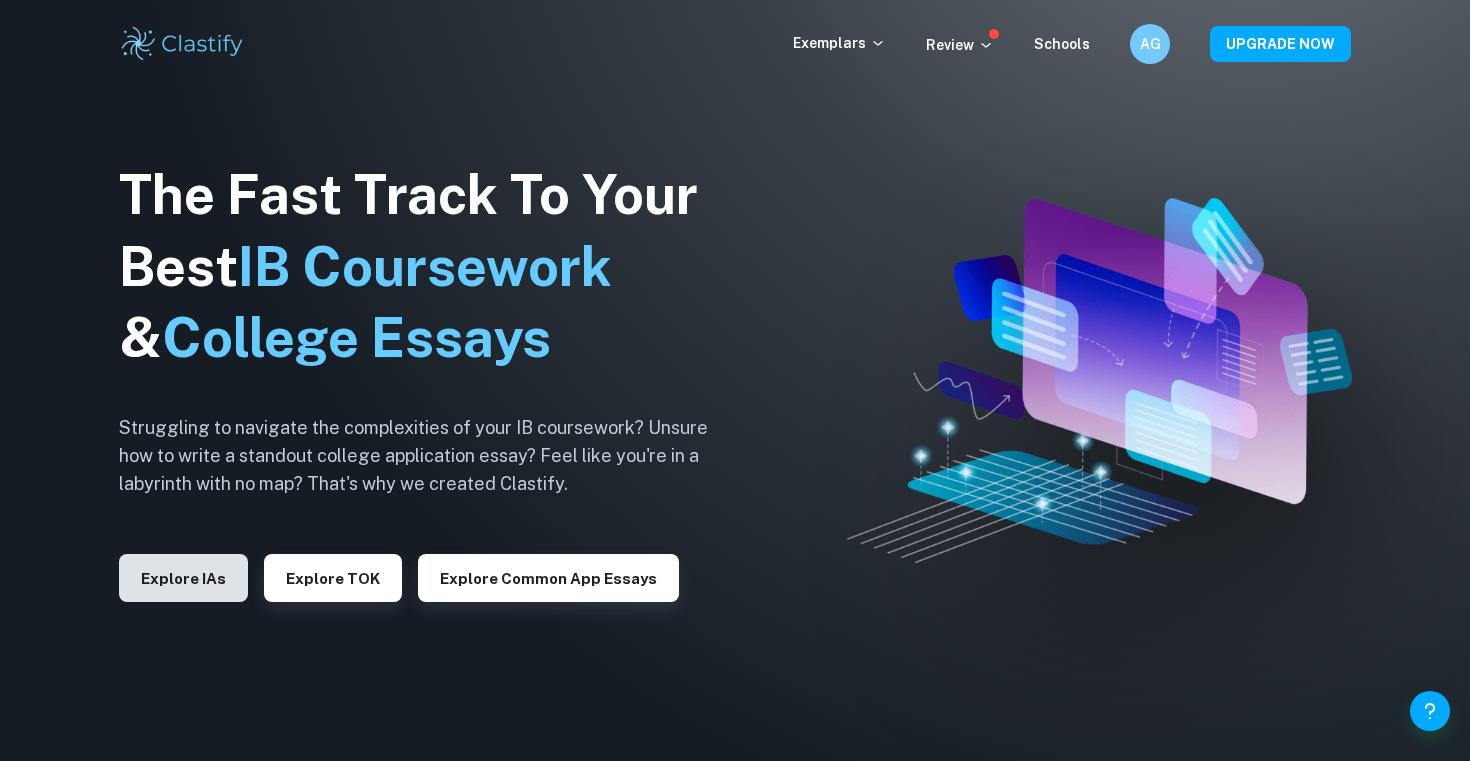 click on "Explore IAs" at bounding box center (183, 578) 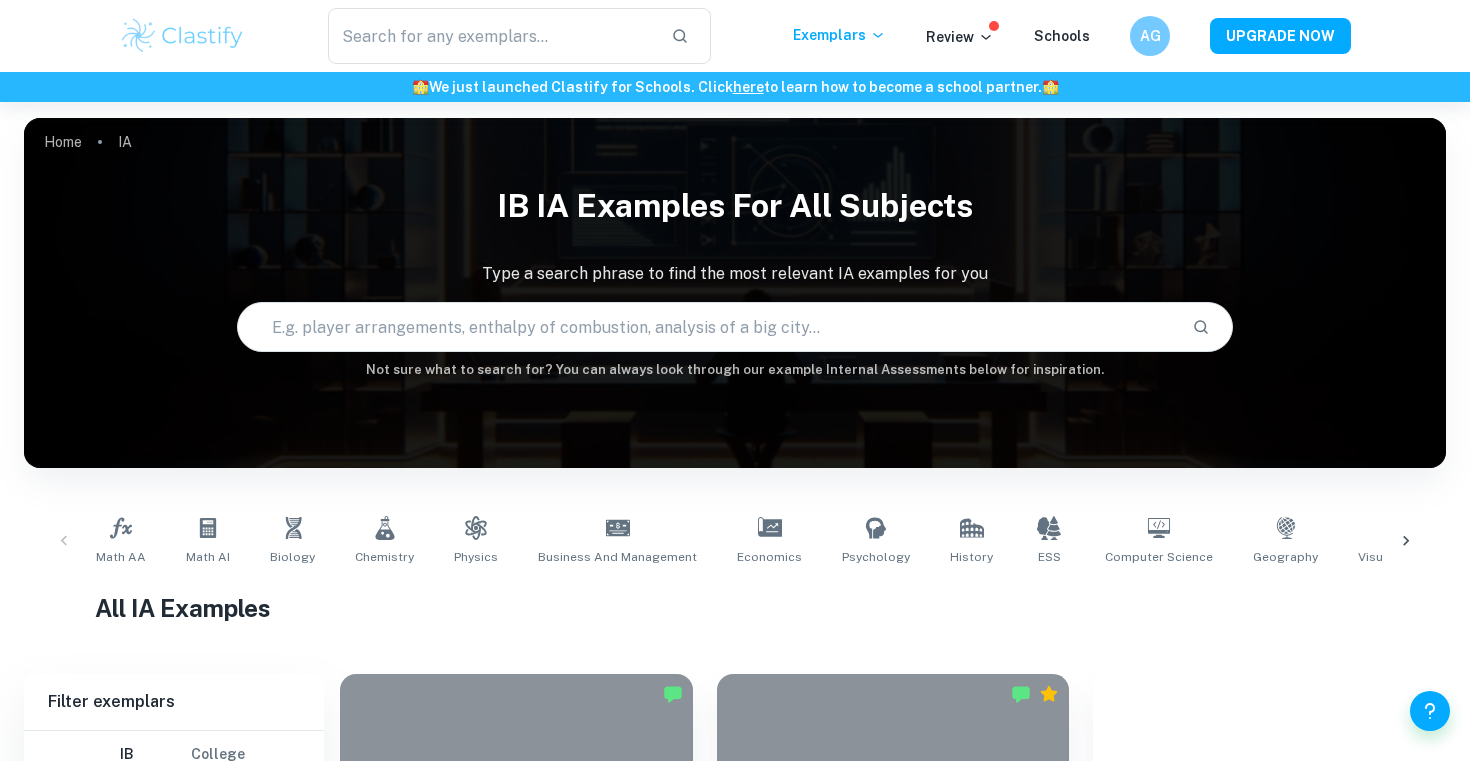 click on "Math AA Math AI Biology Chemistry Physics Business and Management Economics Psychology History ESS Computer Science Geography Visual Arts Comparative Study Visual Arts Process Portfolio Global Politics English A (Lang & Lit) HL Essay English A (Lit) HL Essay English A (Lang & Lit) IO English A (Lit) IO Design Technology Sports Science" at bounding box center [735, 541] 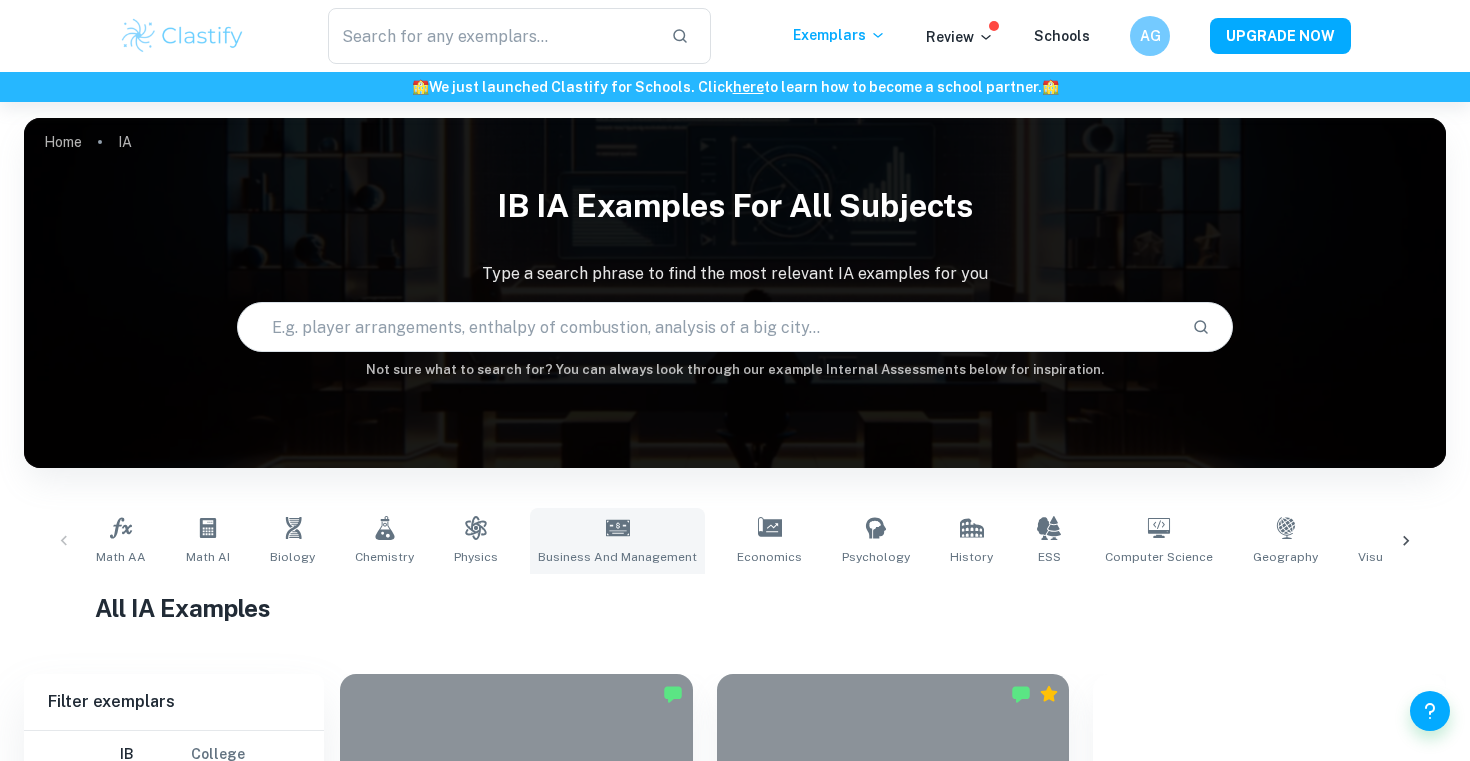 click 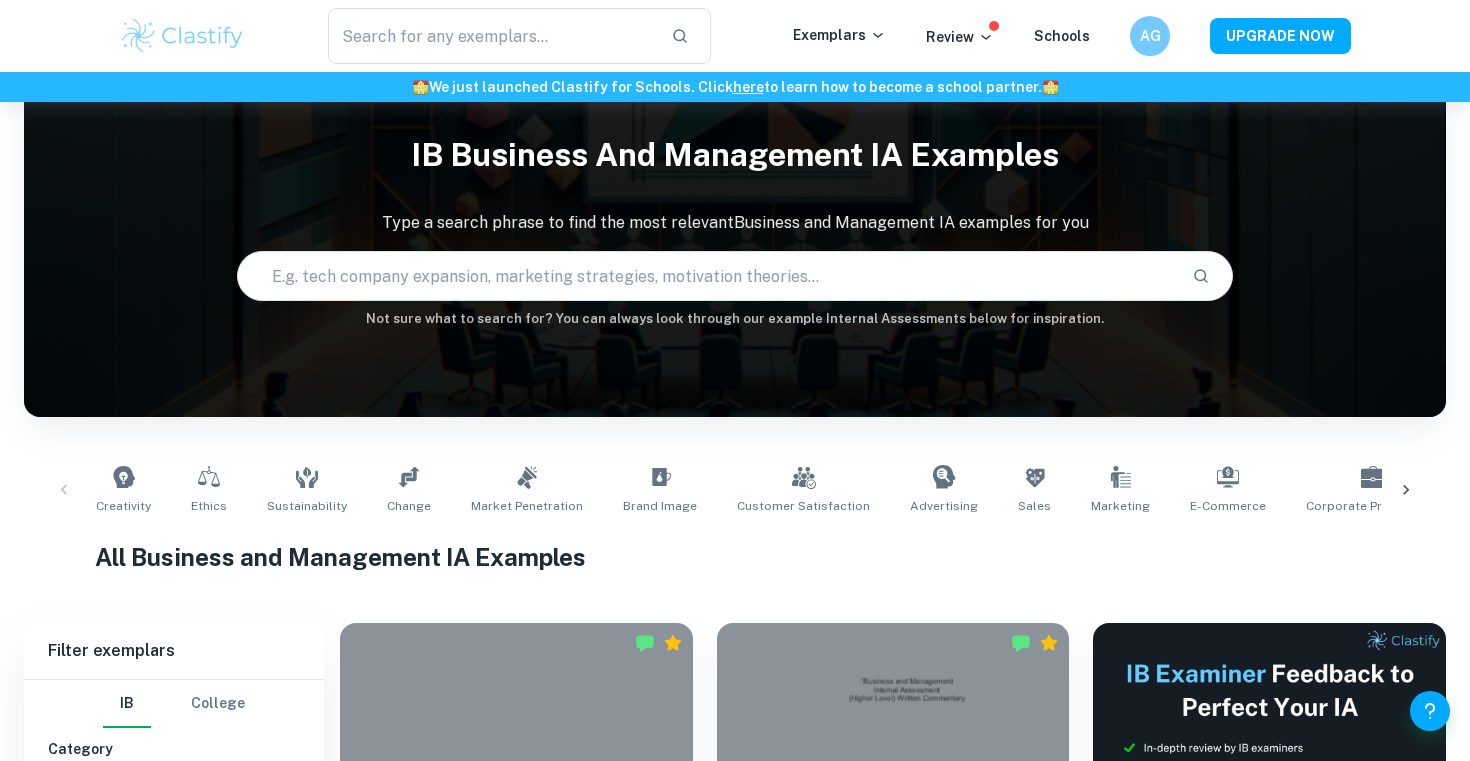 scroll, scrollTop: 56, scrollLeft: 0, axis: vertical 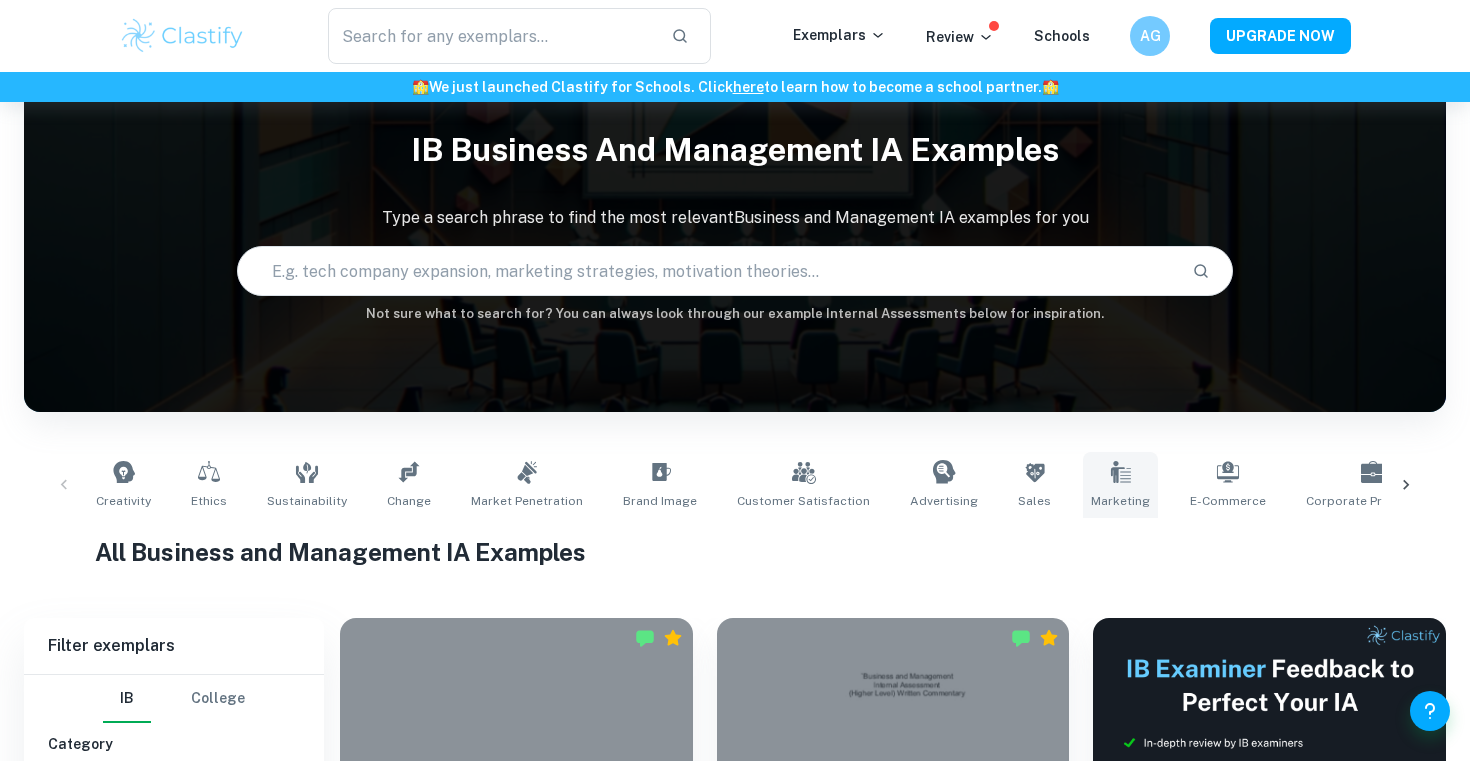 click on "Marketing" at bounding box center (1120, 501) 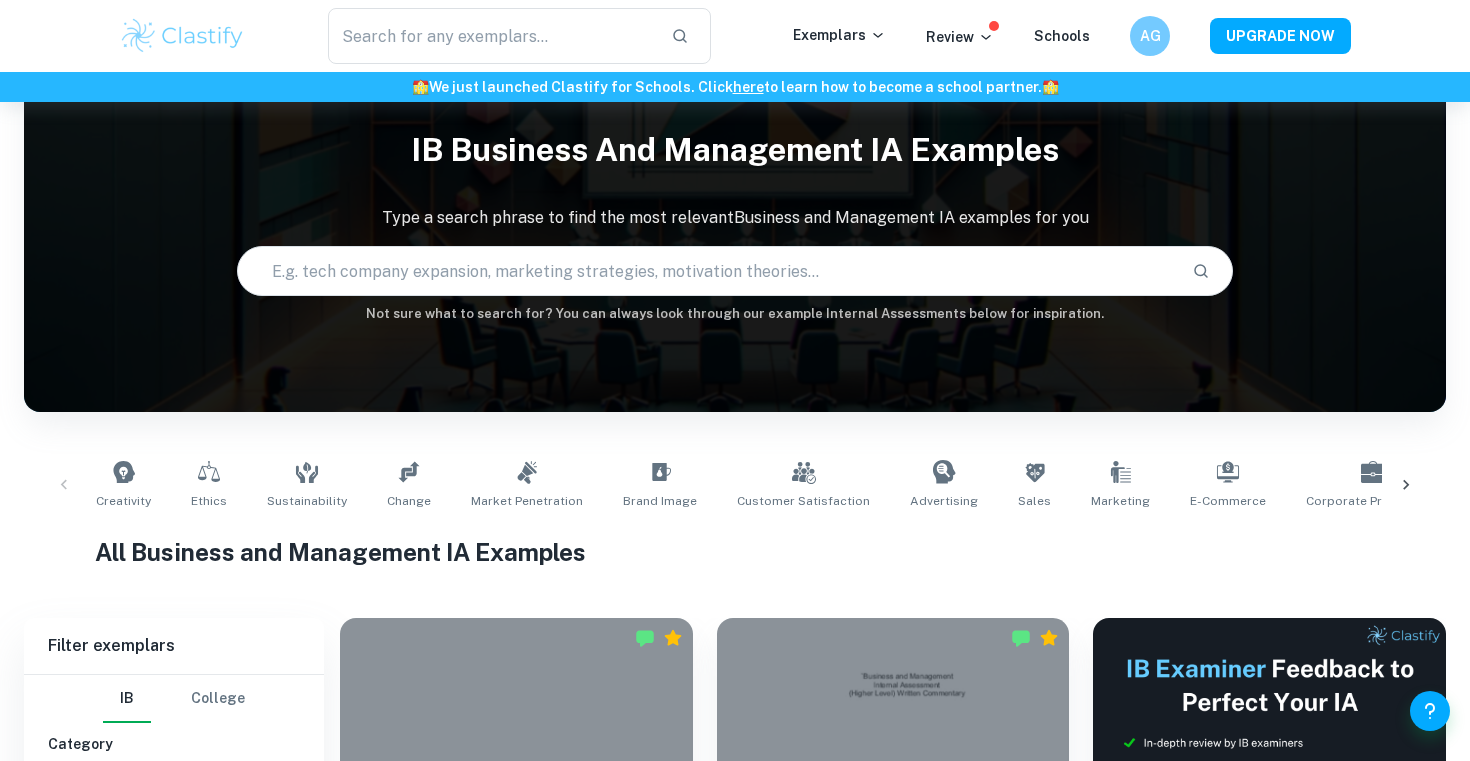 type on "Marketing" 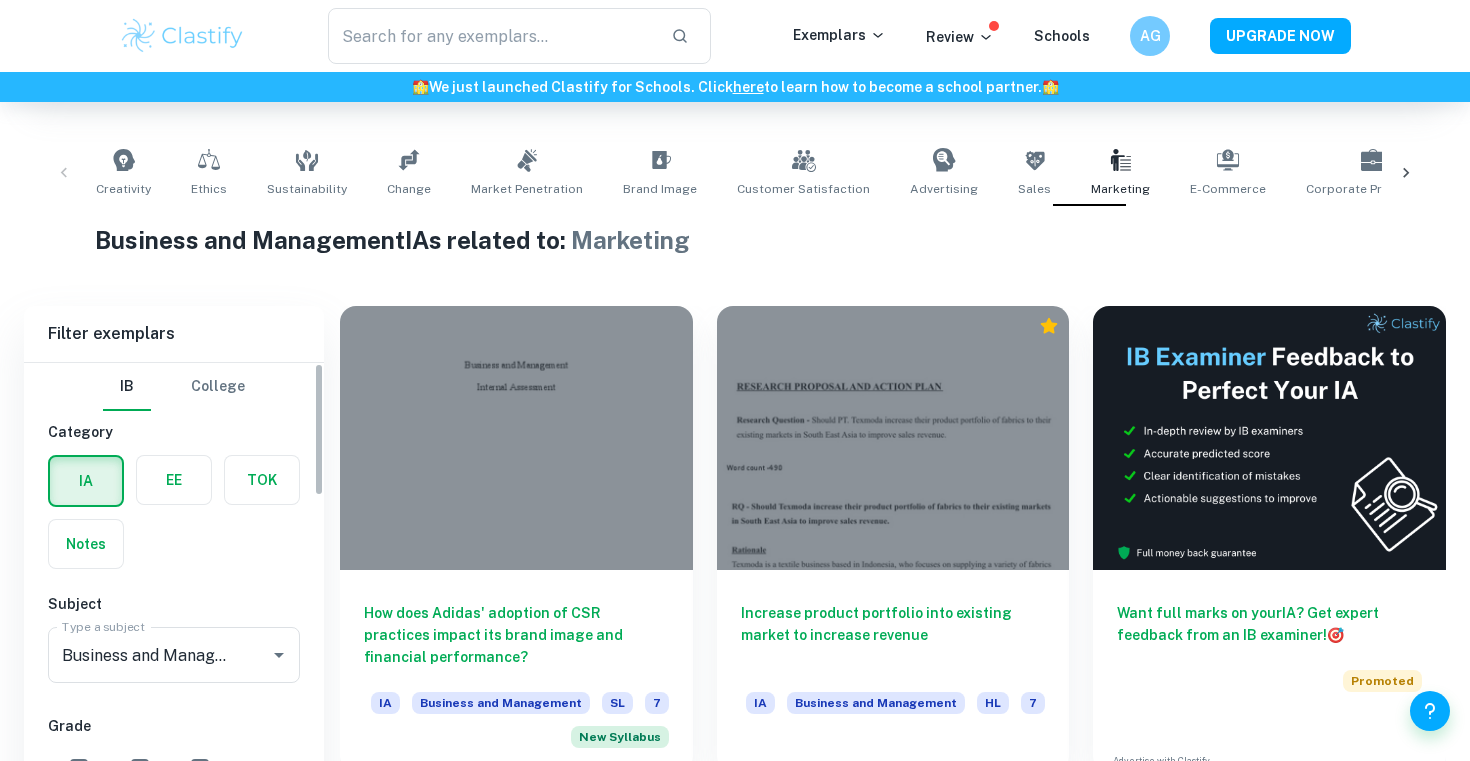 scroll, scrollTop: 451, scrollLeft: 0, axis: vertical 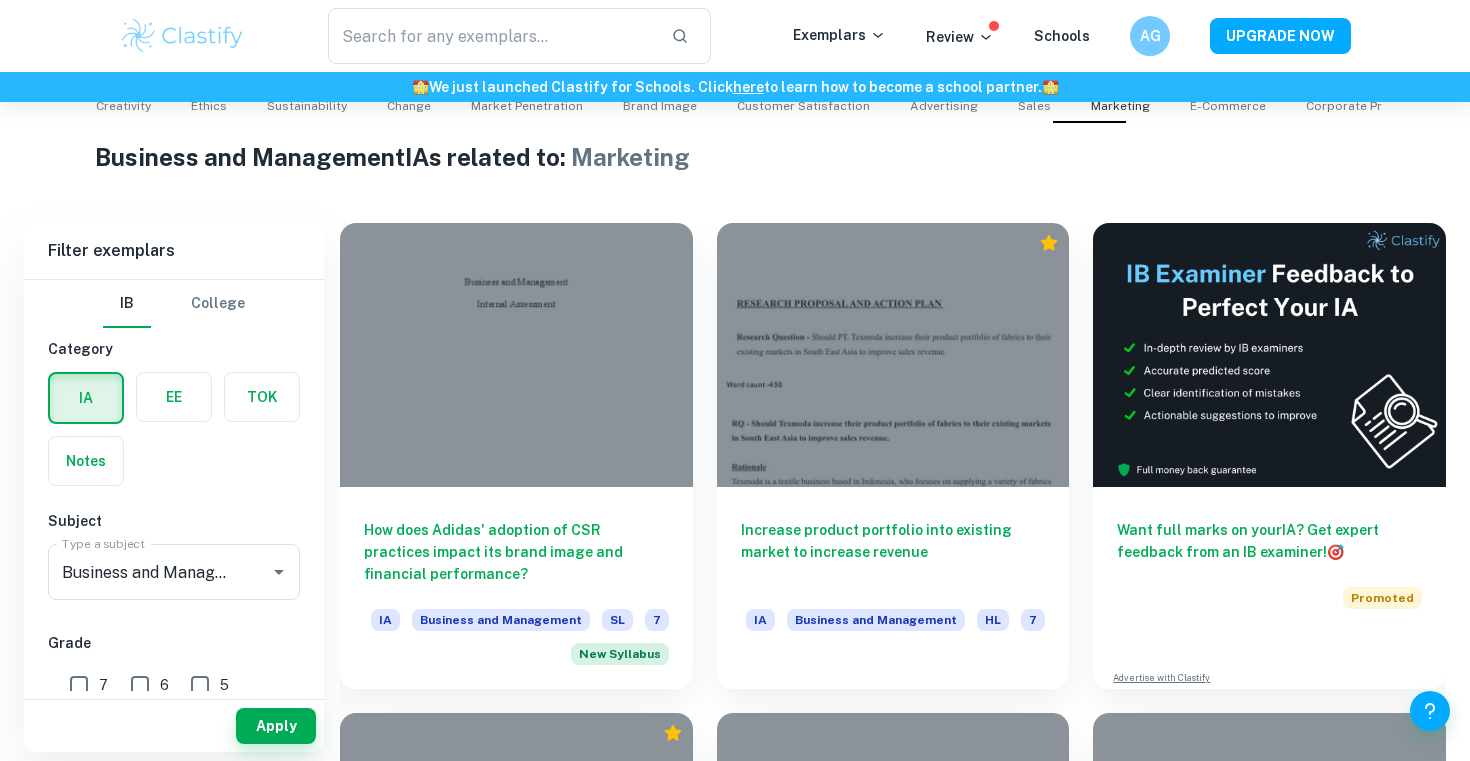 click at bounding box center (174, 397) 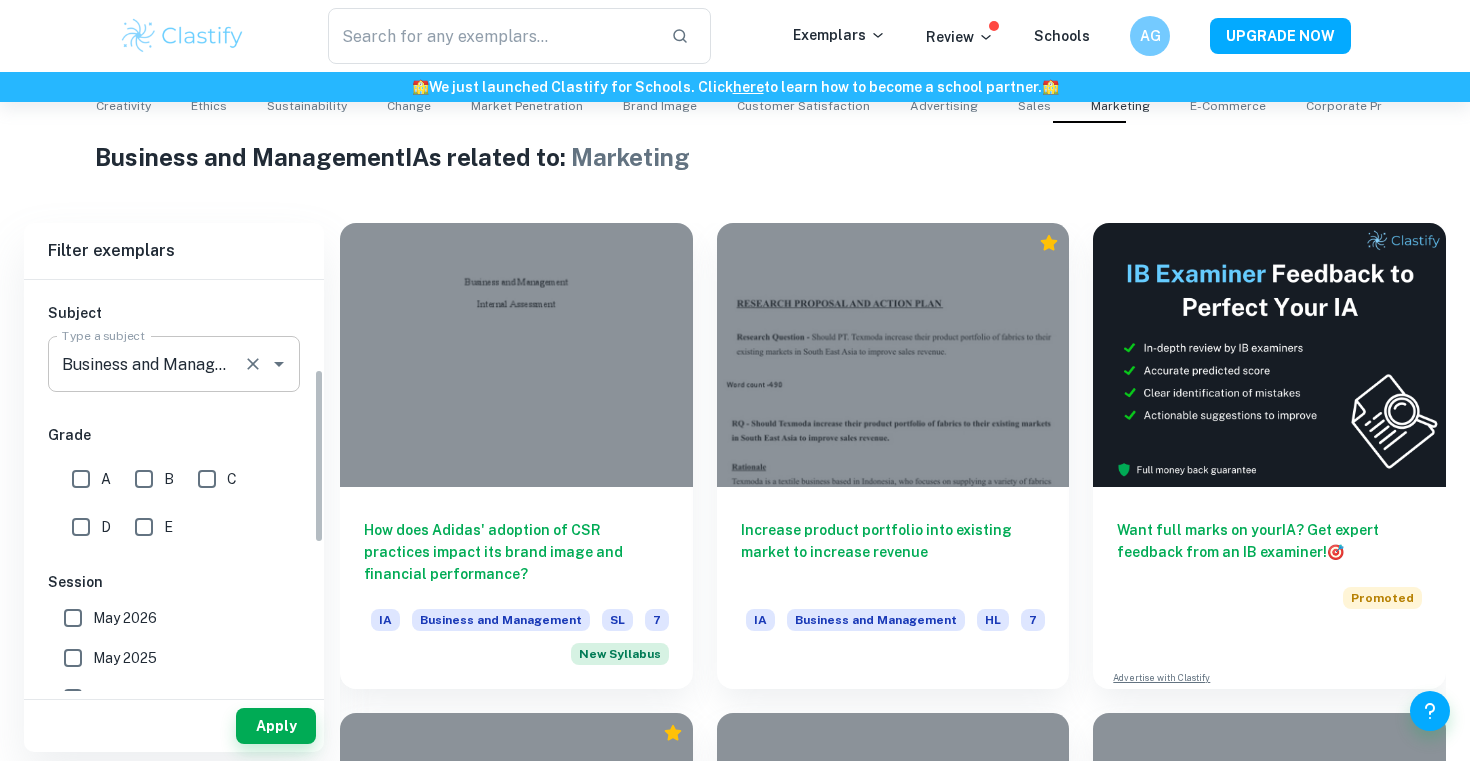 scroll, scrollTop: 210, scrollLeft: 0, axis: vertical 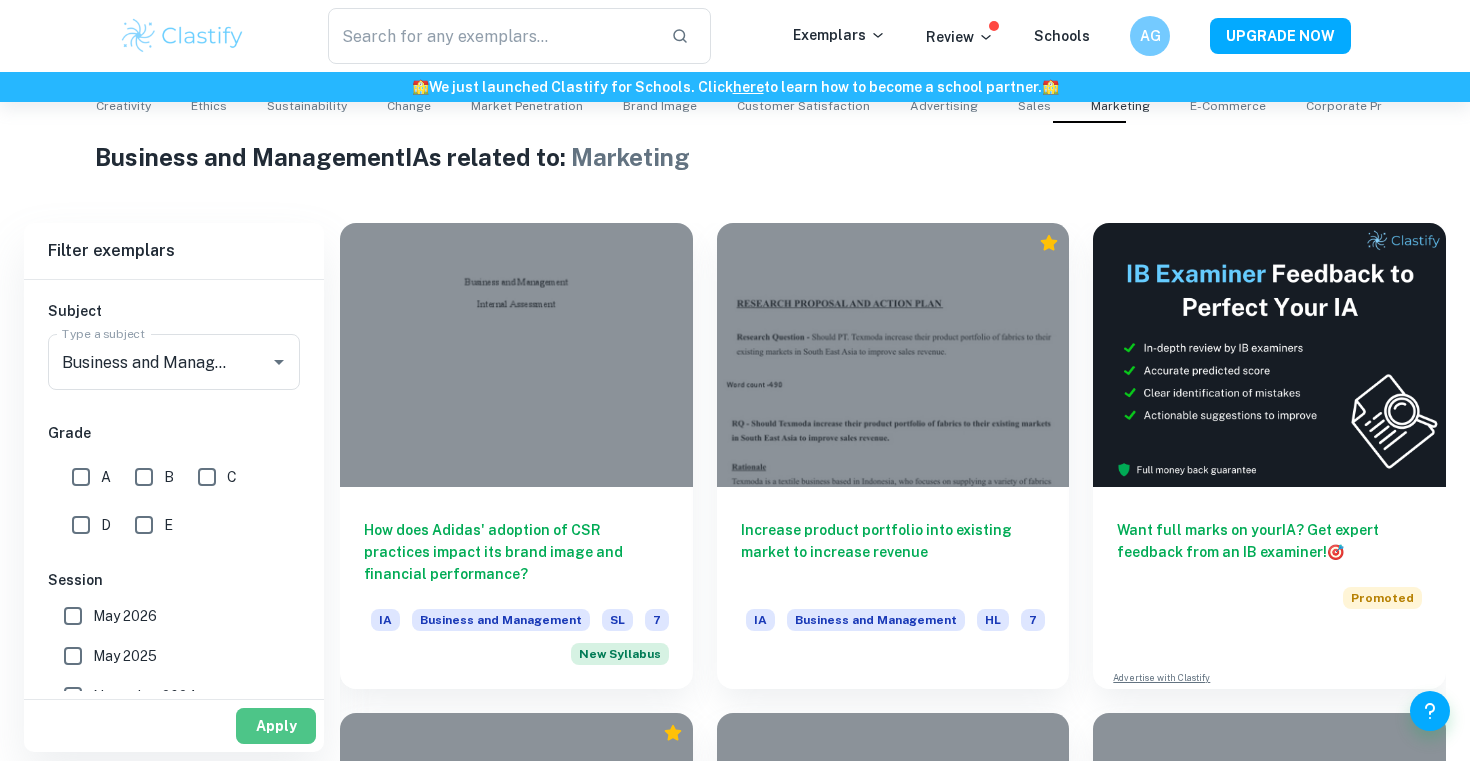 click on "Apply" at bounding box center (276, 726) 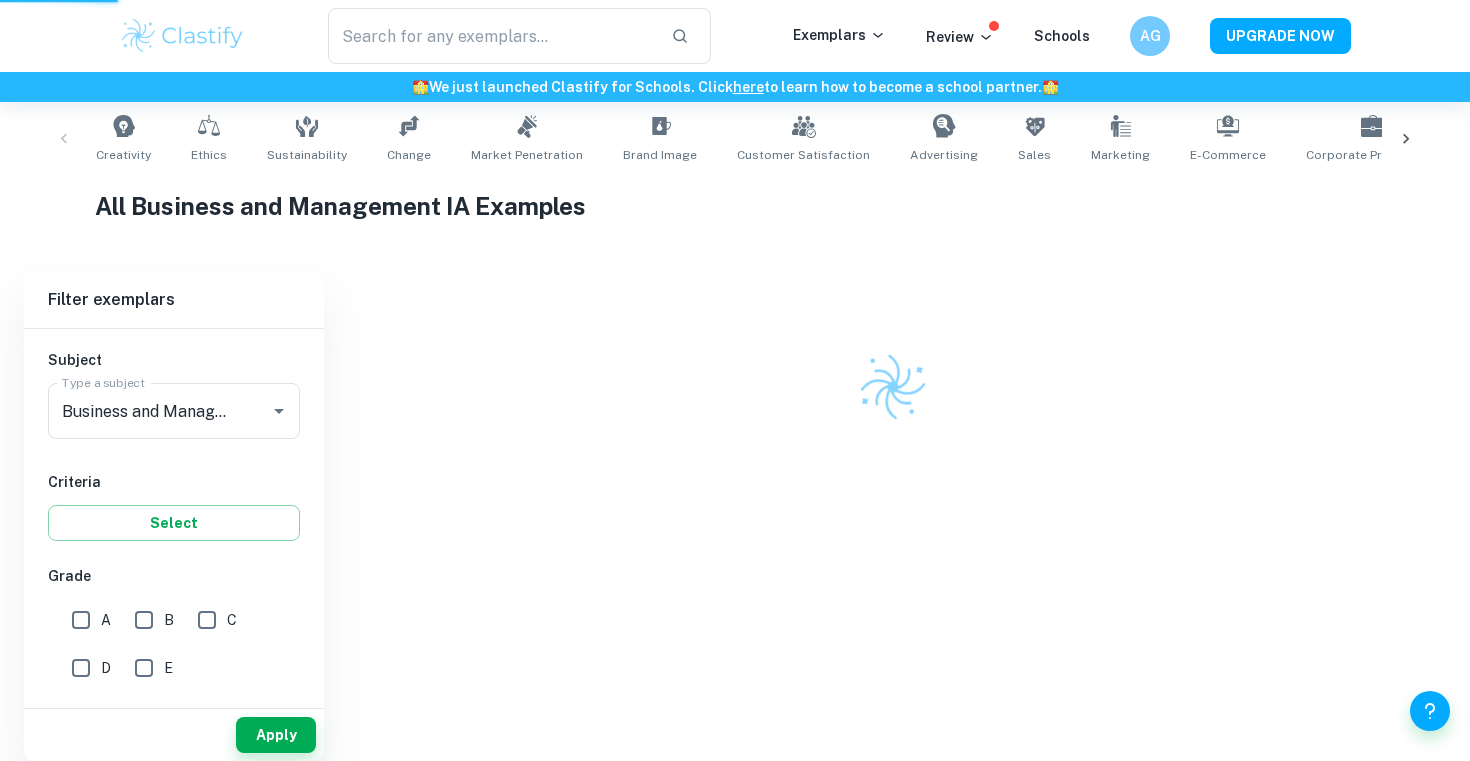 scroll, scrollTop: 371, scrollLeft: 0, axis: vertical 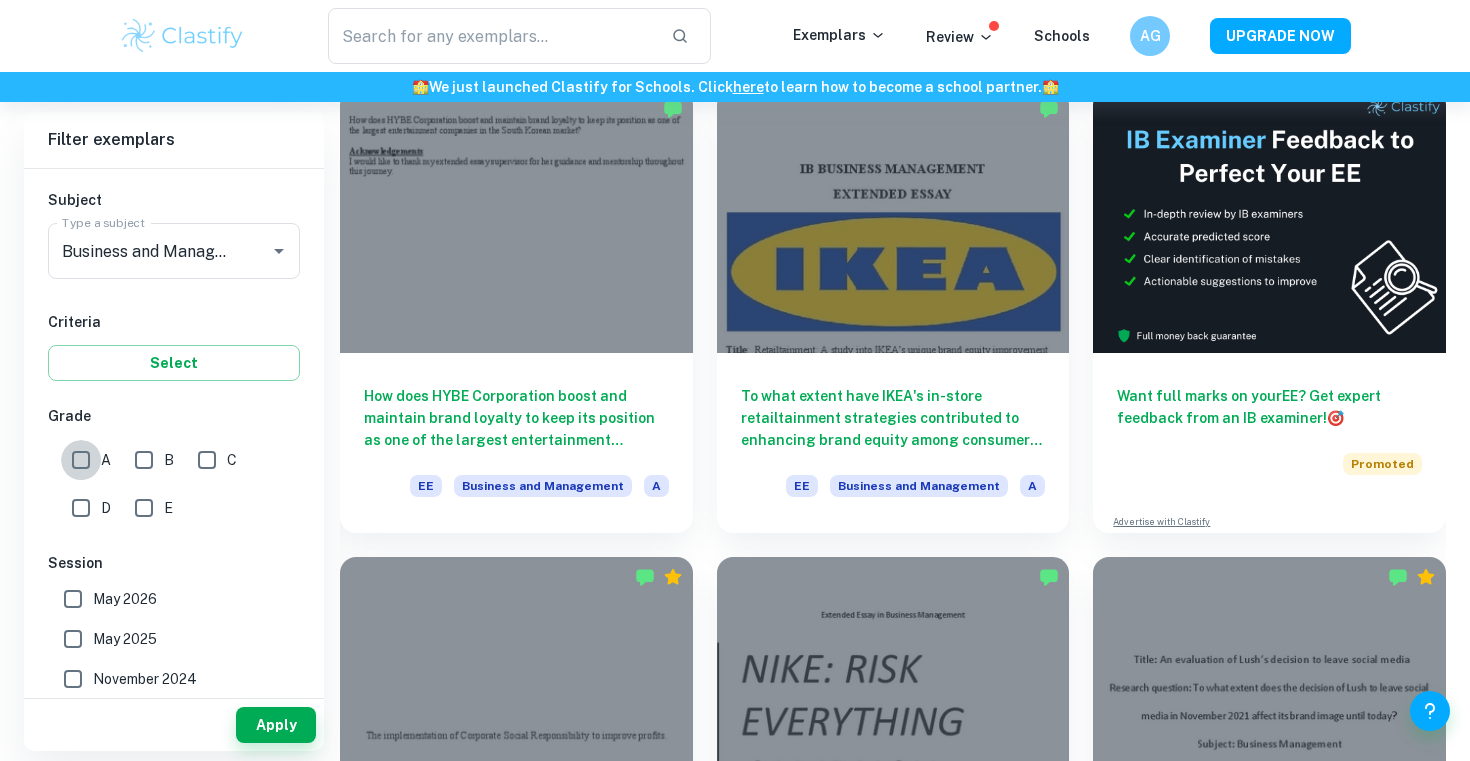 click on "A" at bounding box center (81, 460) 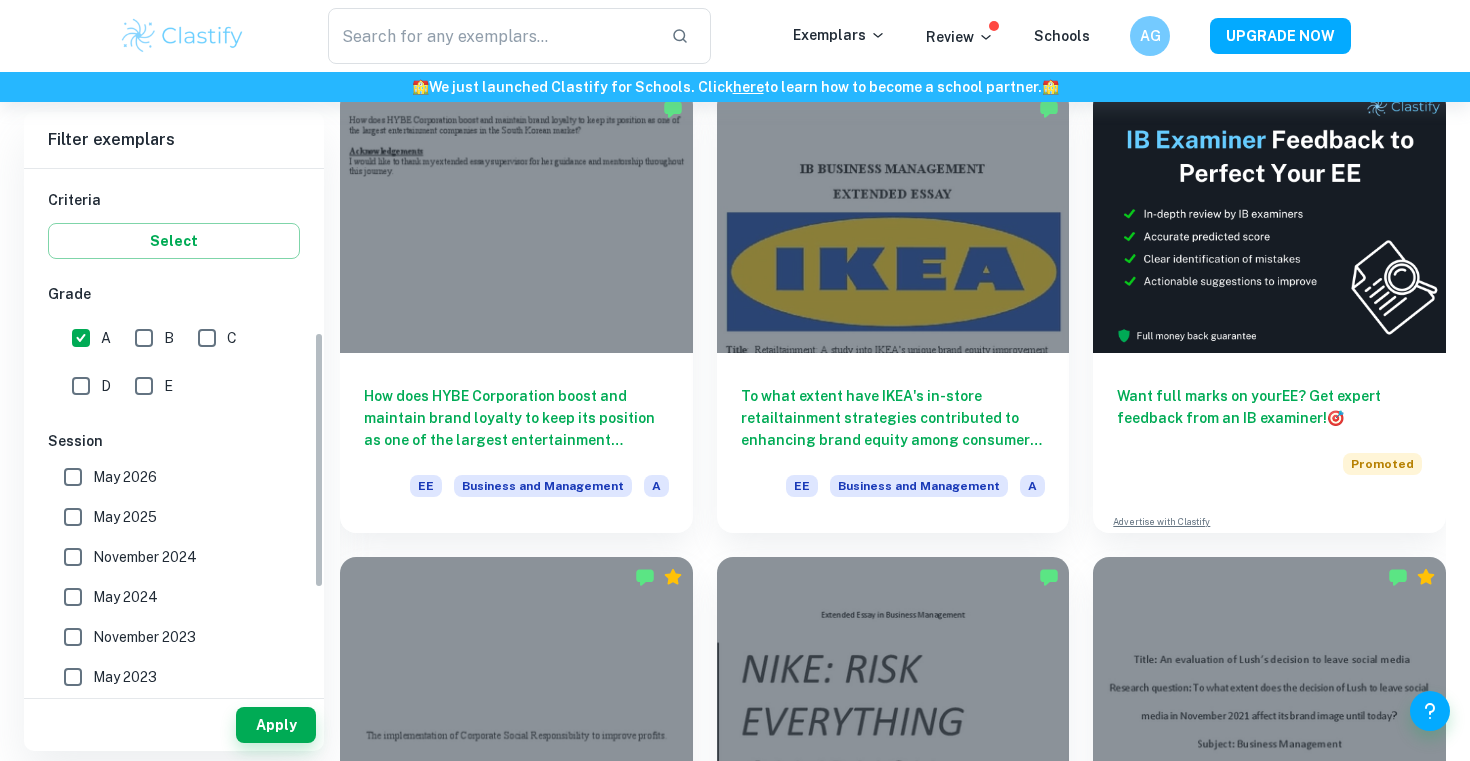 scroll, scrollTop: 333, scrollLeft: 0, axis: vertical 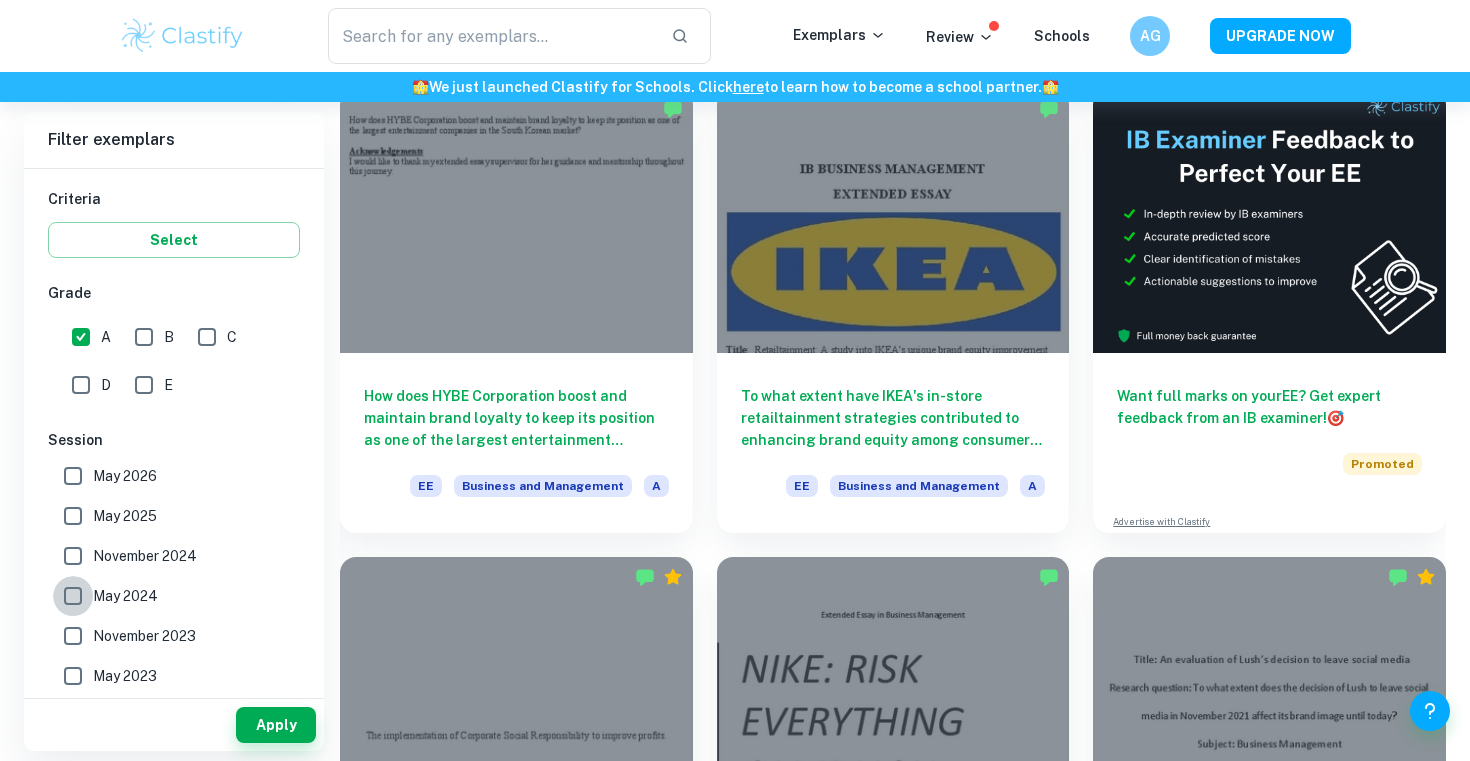 click on "May 2024" at bounding box center [73, 596] 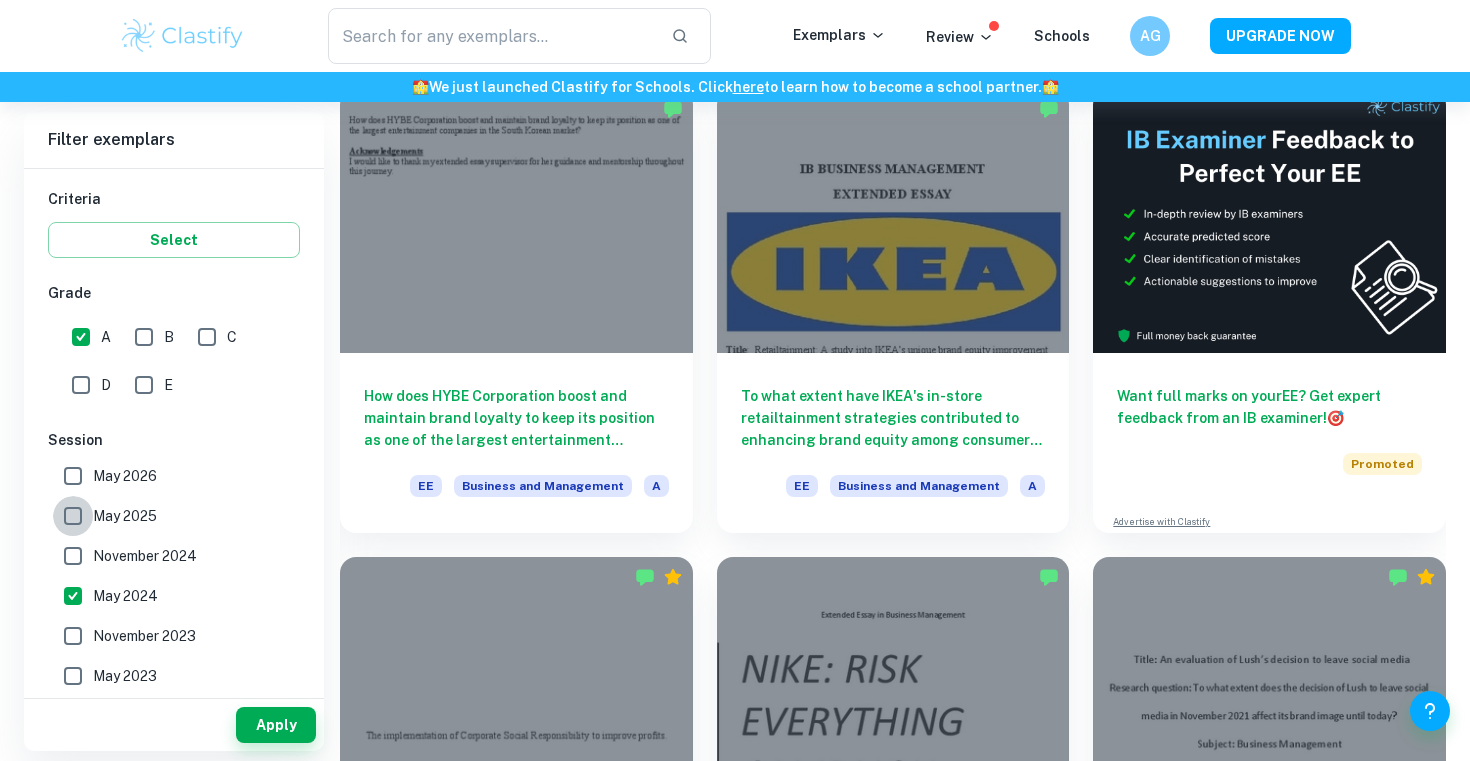 click on "May 2025" at bounding box center (73, 516) 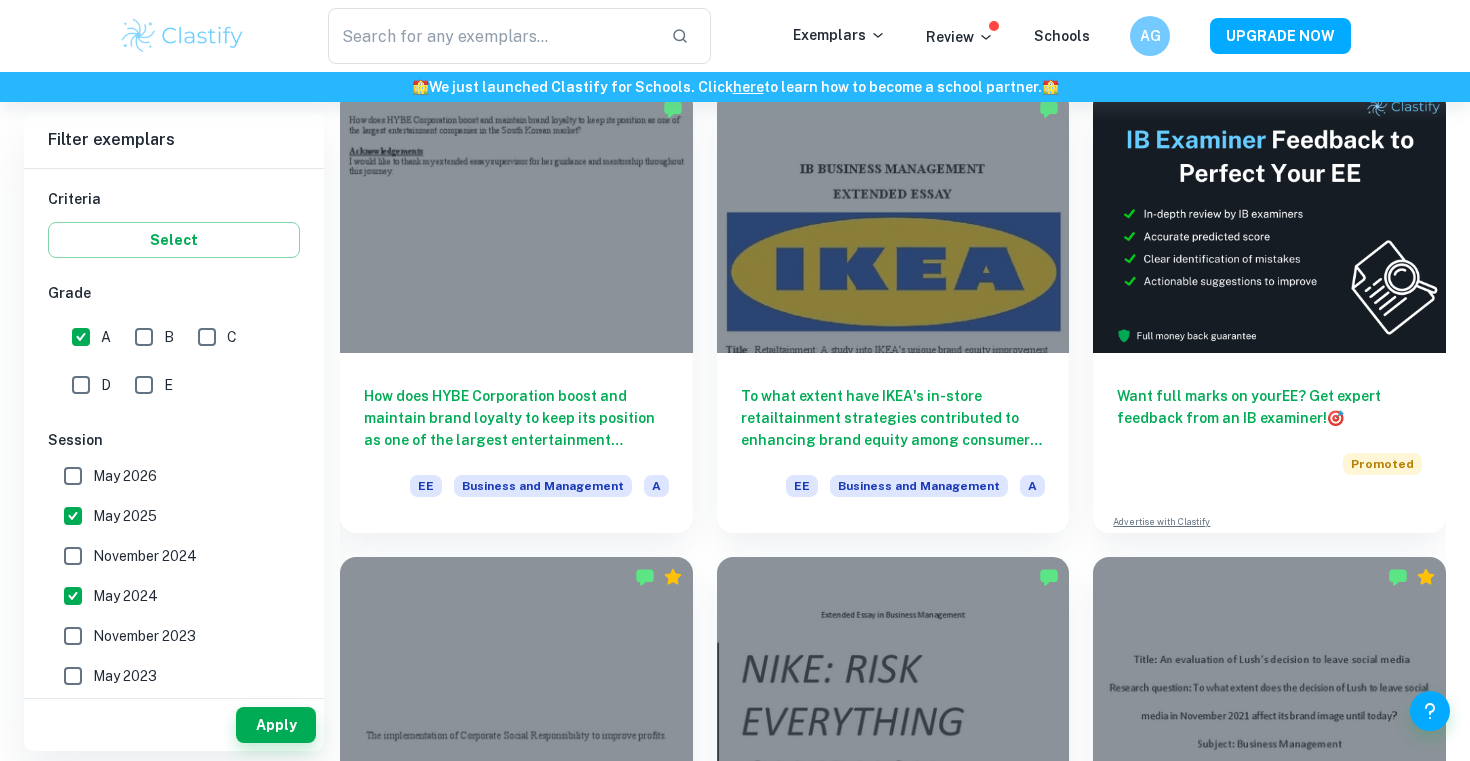 click on "November 2024" at bounding box center [73, 556] 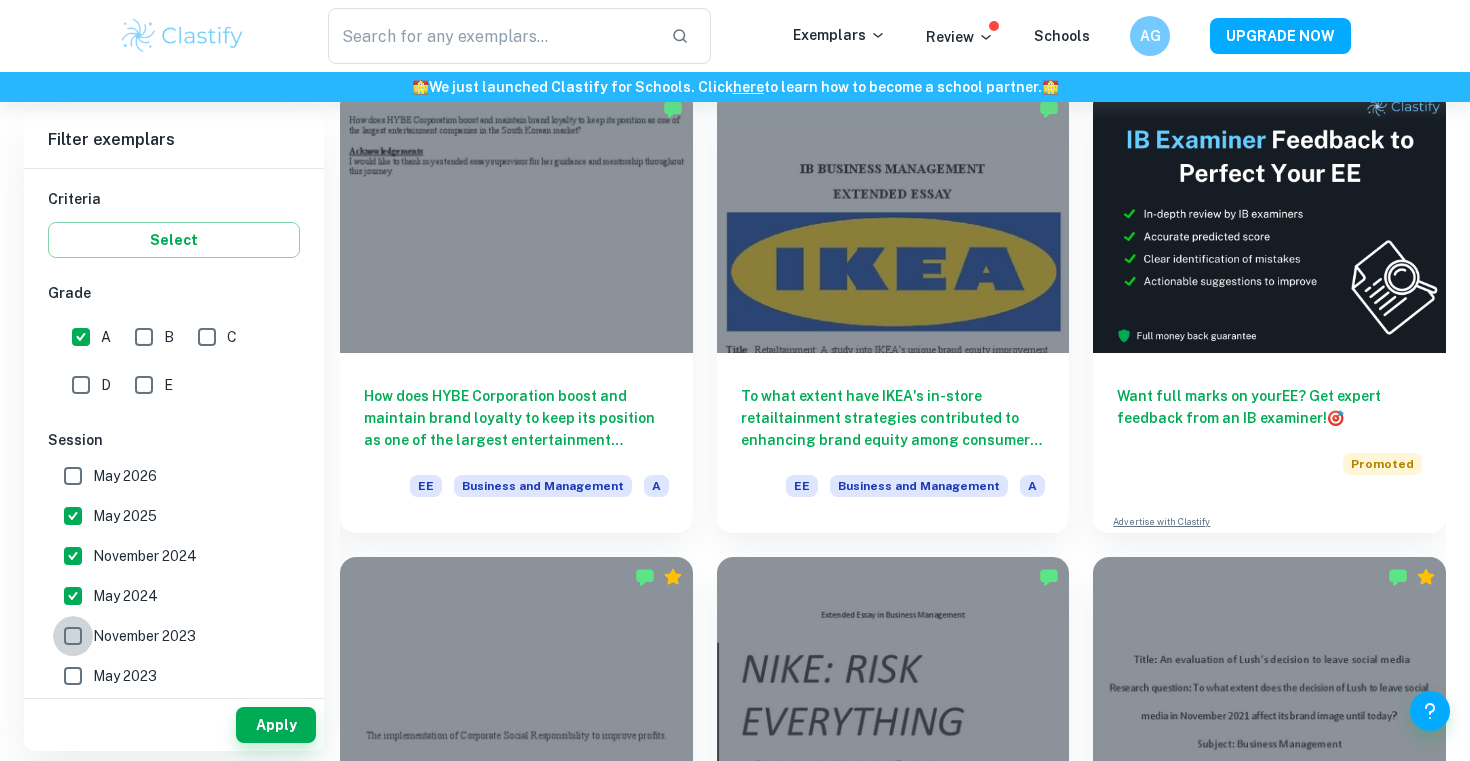 click on "November 2023" at bounding box center [73, 636] 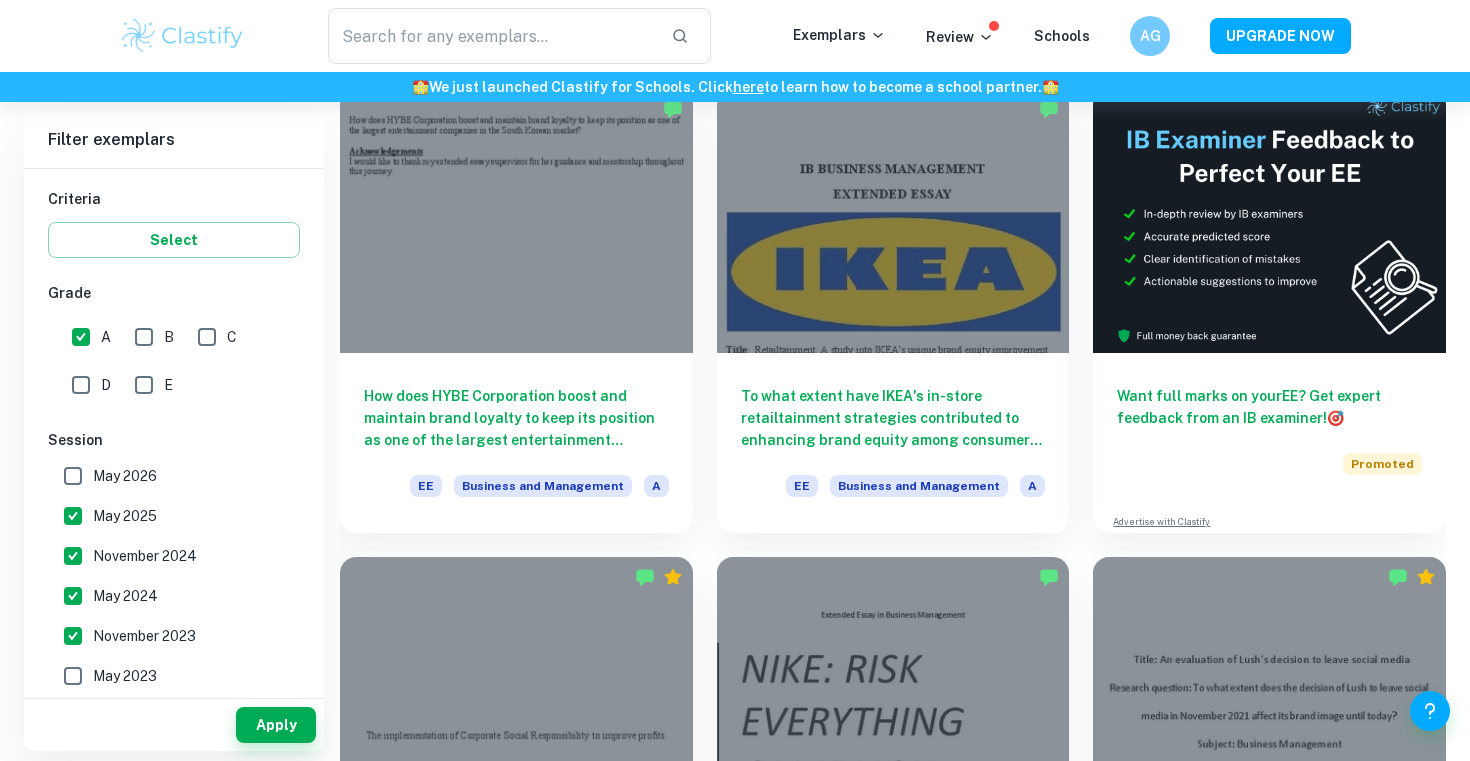 click on "November 2023" at bounding box center (73, 636) 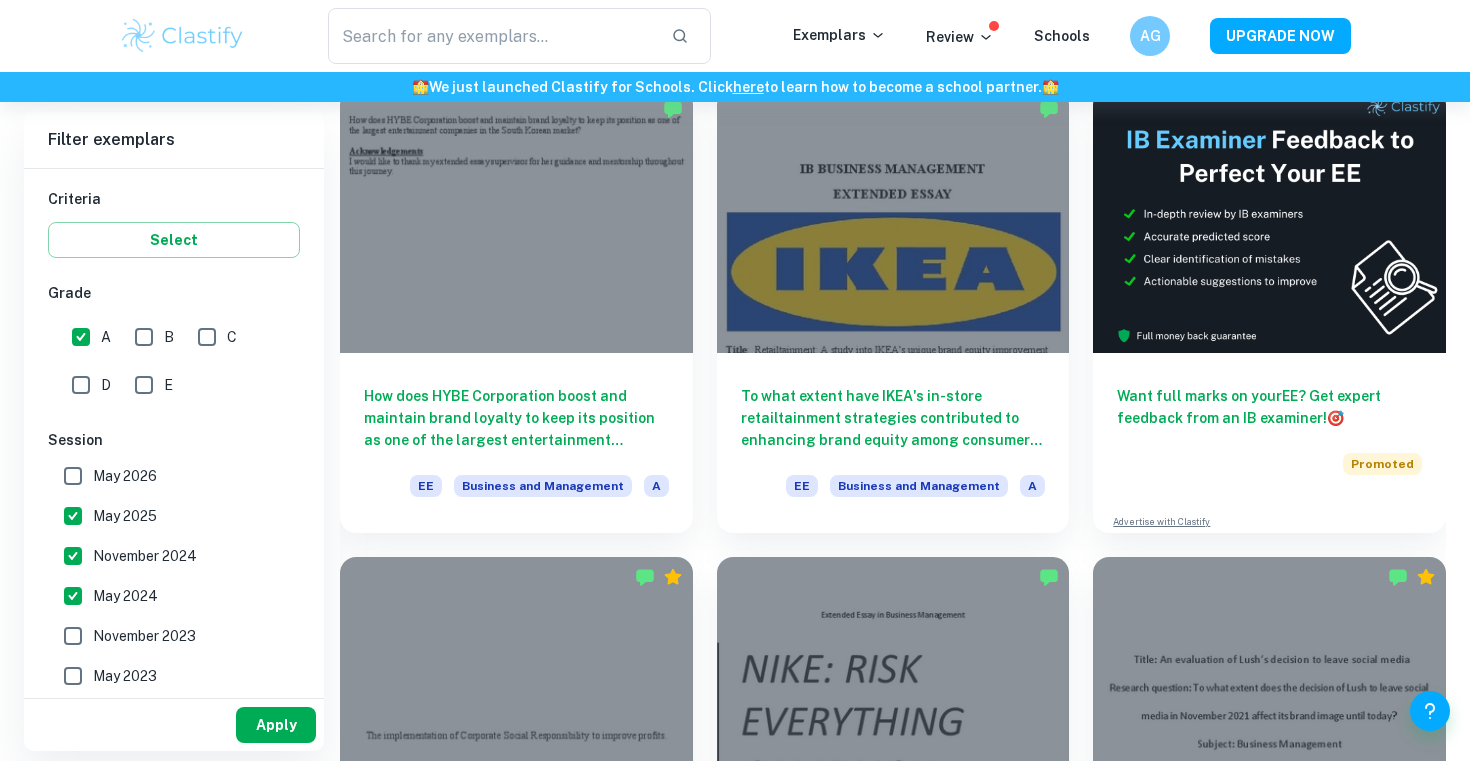 click on "Apply" at bounding box center [276, 725] 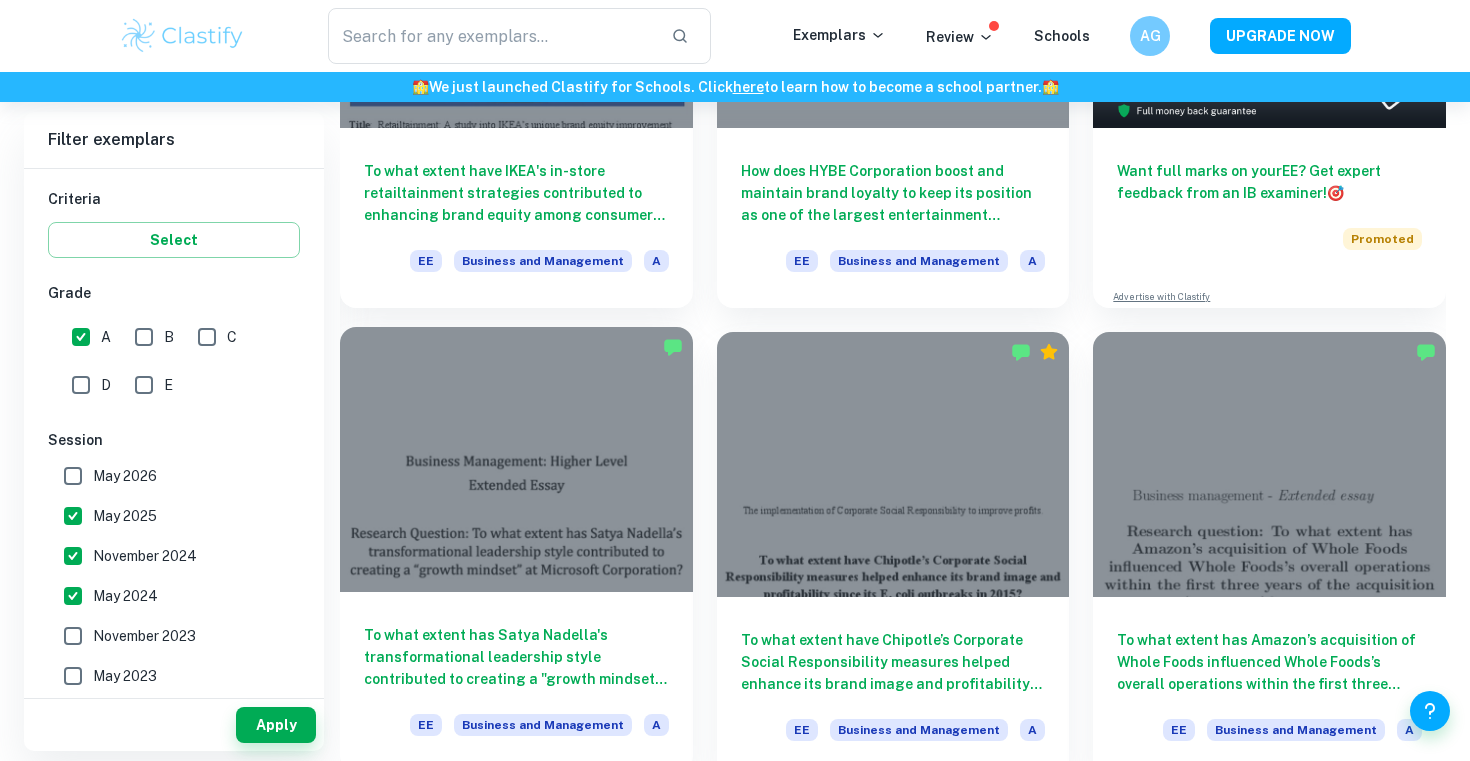 scroll, scrollTop: 392, scrollLeft: 0, axis: vertical 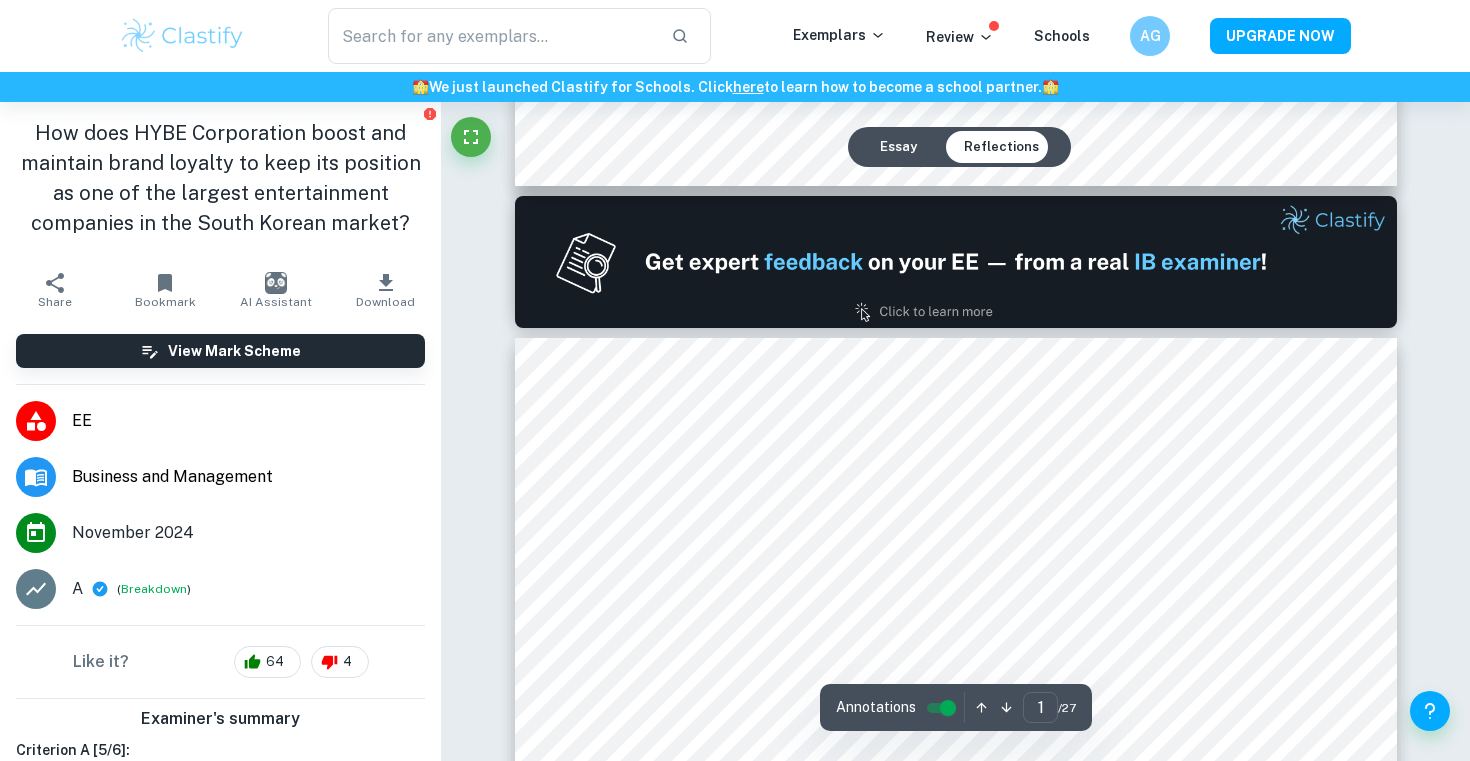 type on "2" 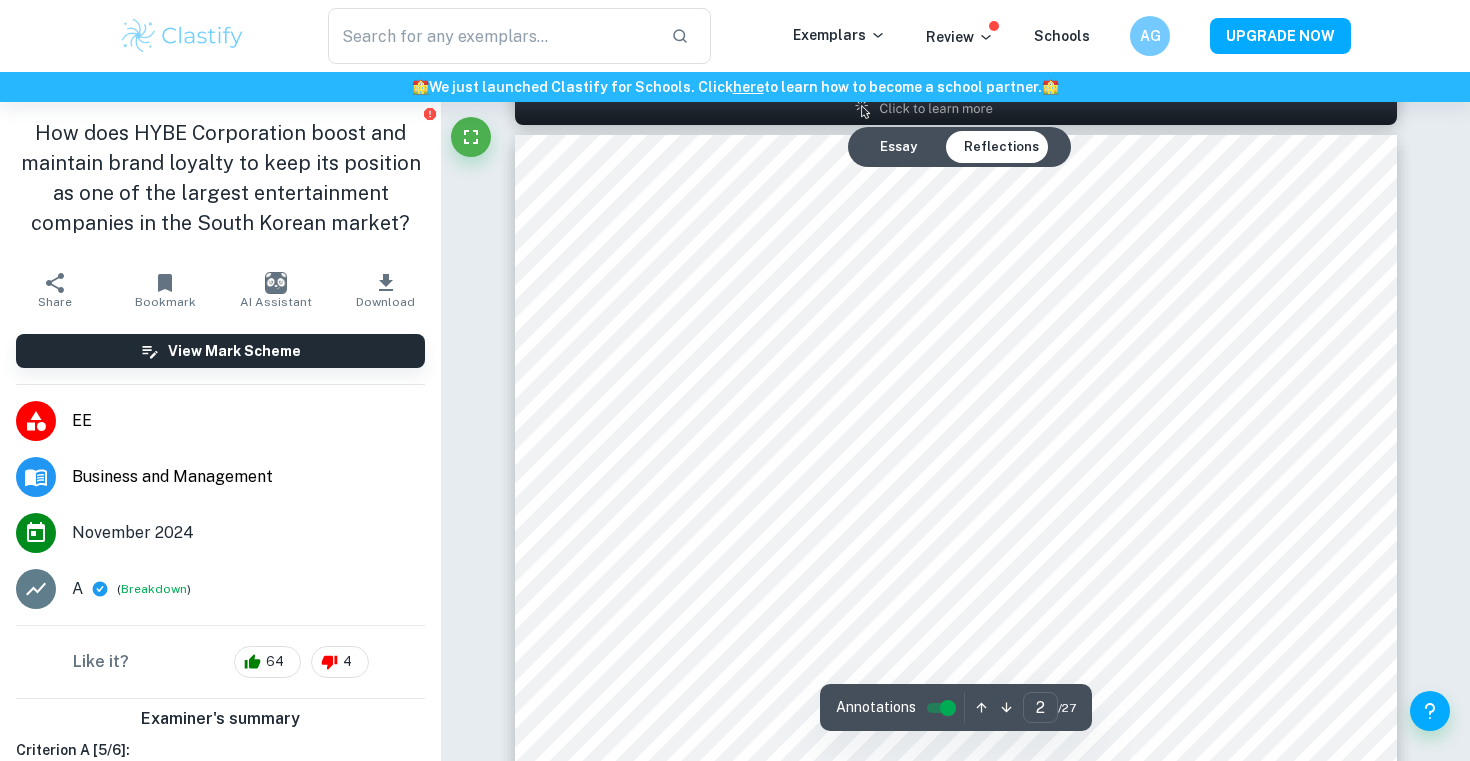 scroll, scrollTop: 1366, scrollLeft: 0, axis: vertical 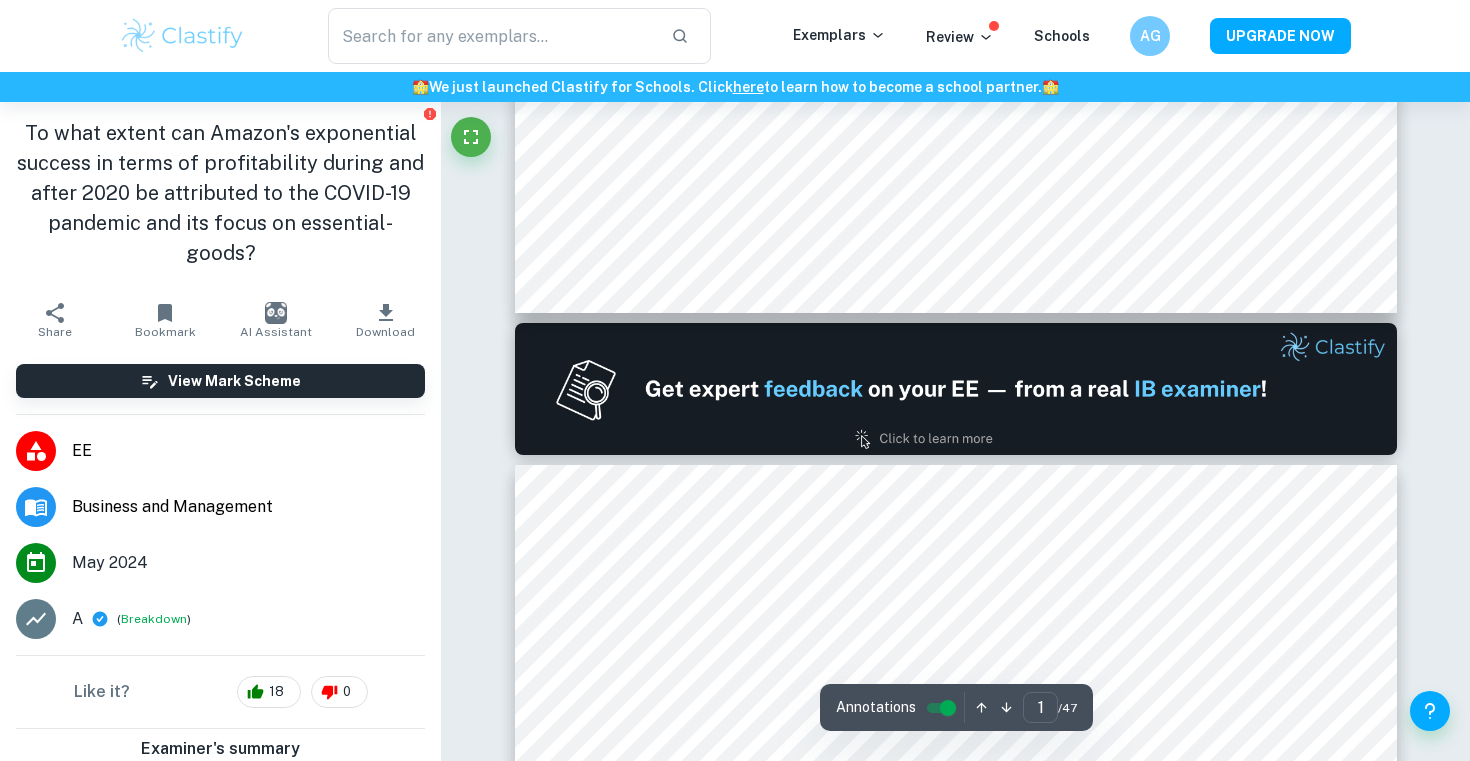 type on "2" 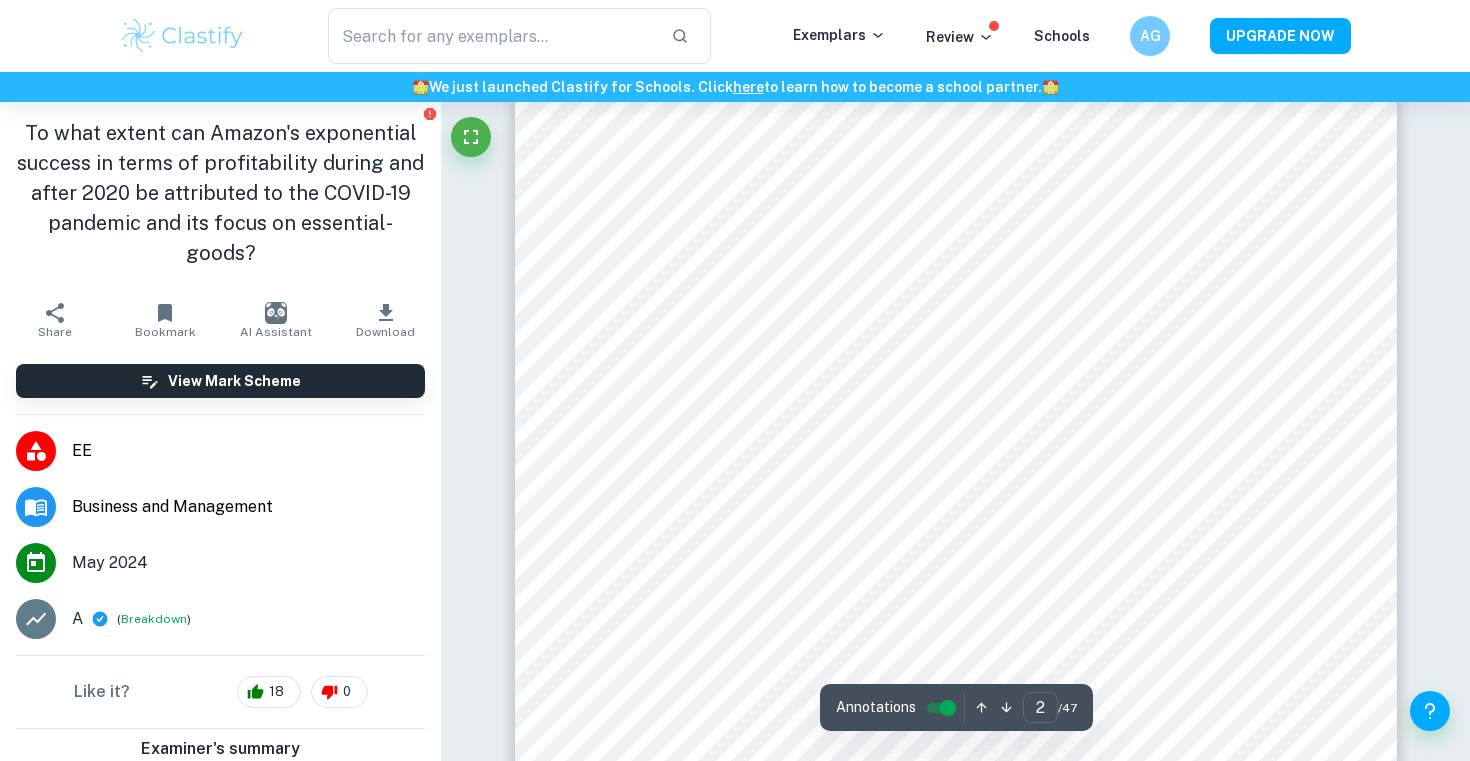 scroll, scrollTop: 1478, scrollLeft: 0, axis: vertical 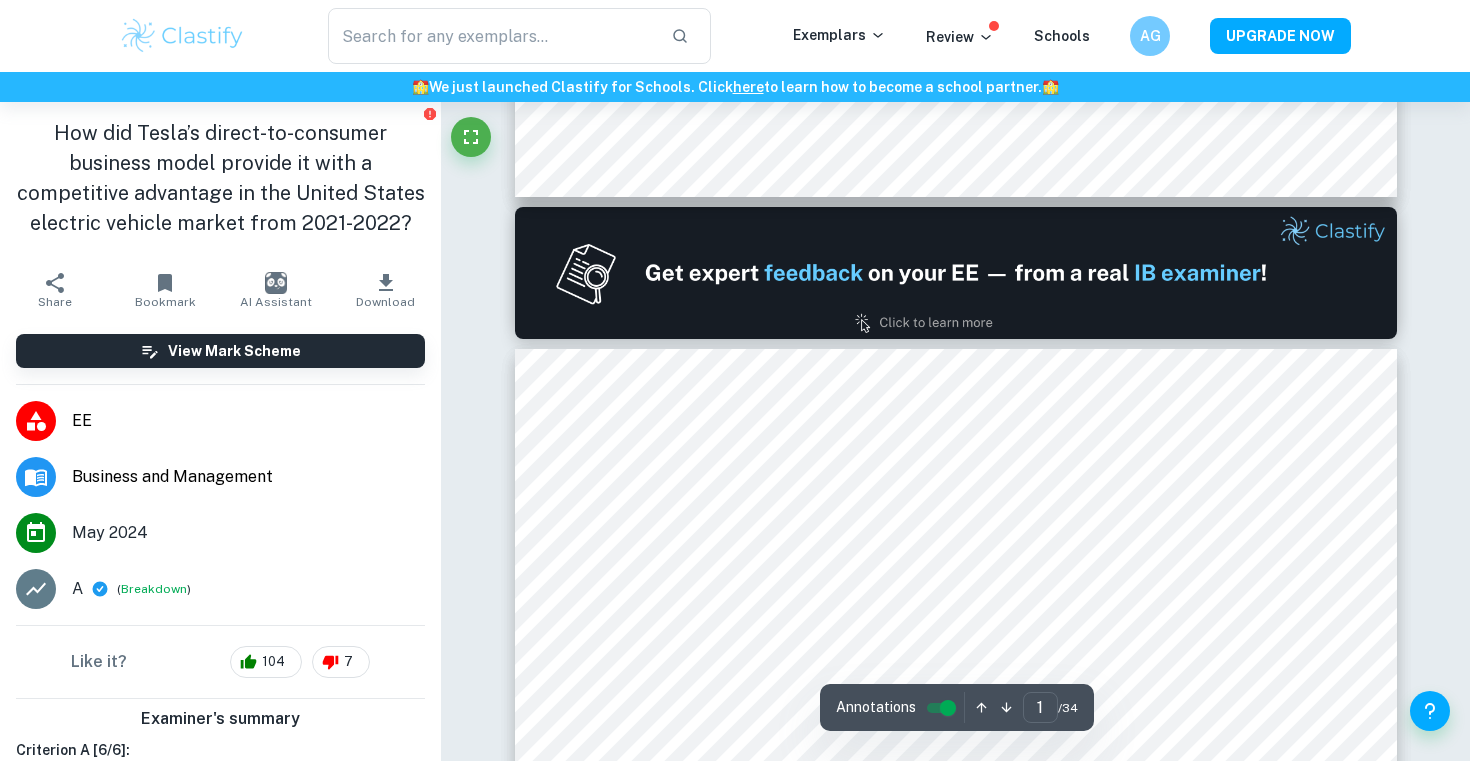 type on "2" 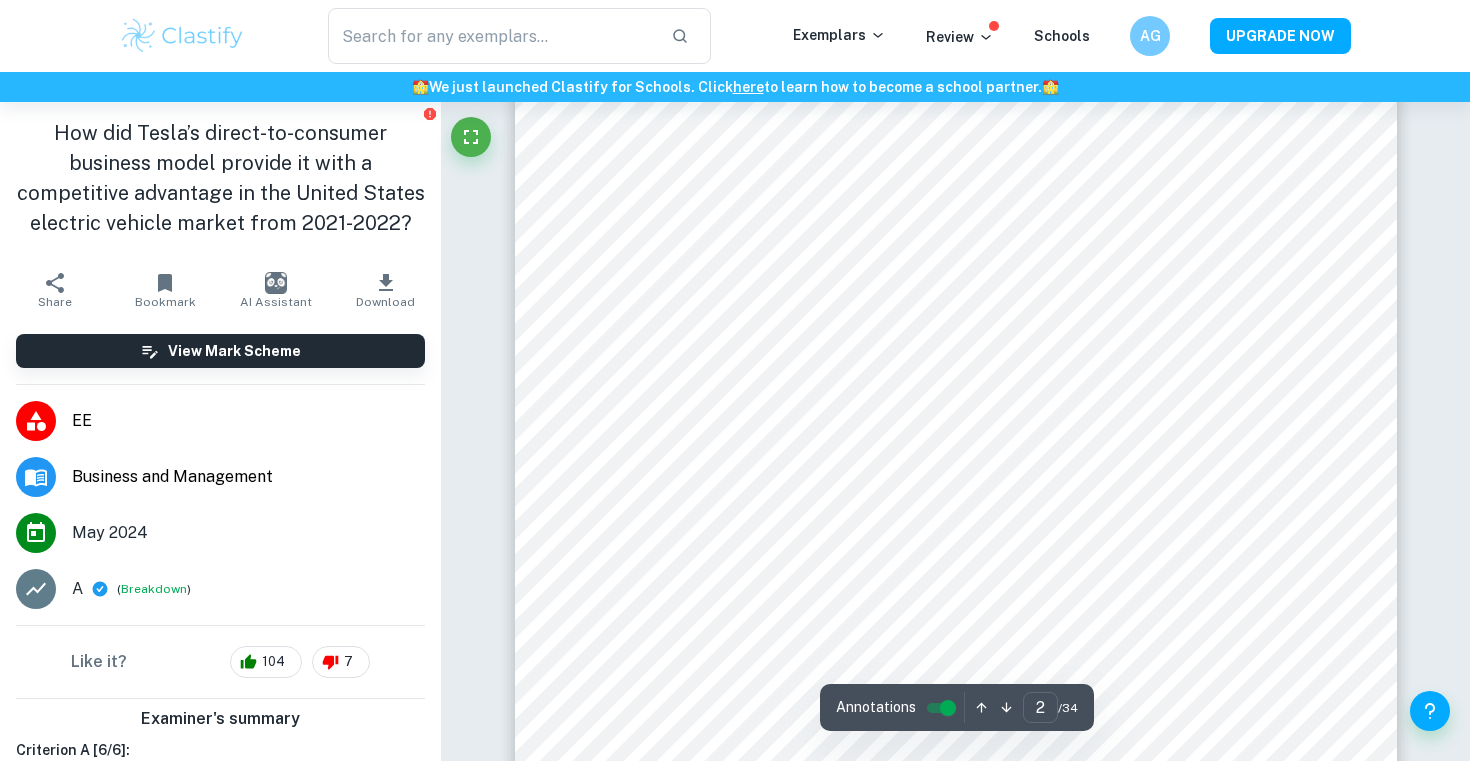scroll, scrollTop: 1588, scrollLeft: 0, axis: vertical 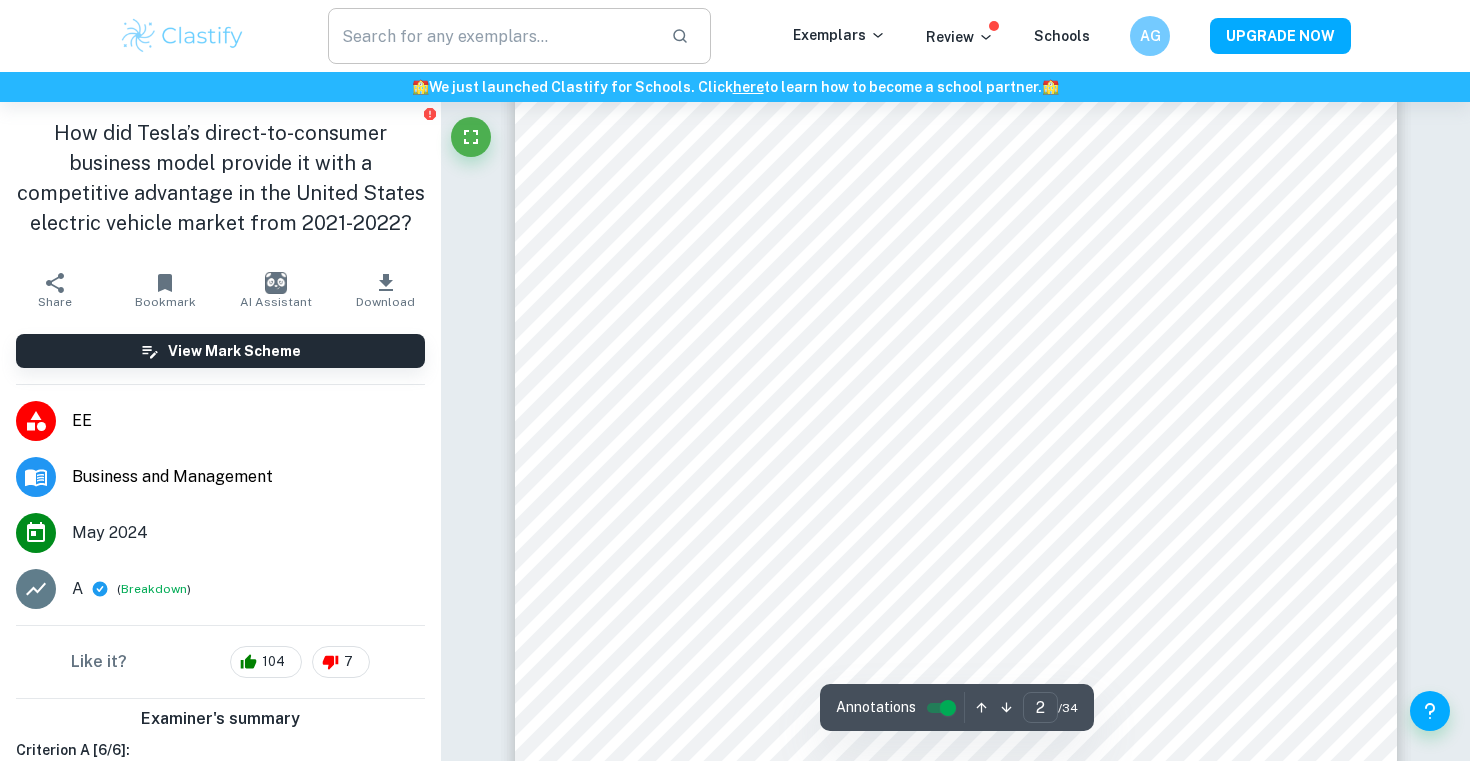 click at bounding box center [491, 36] 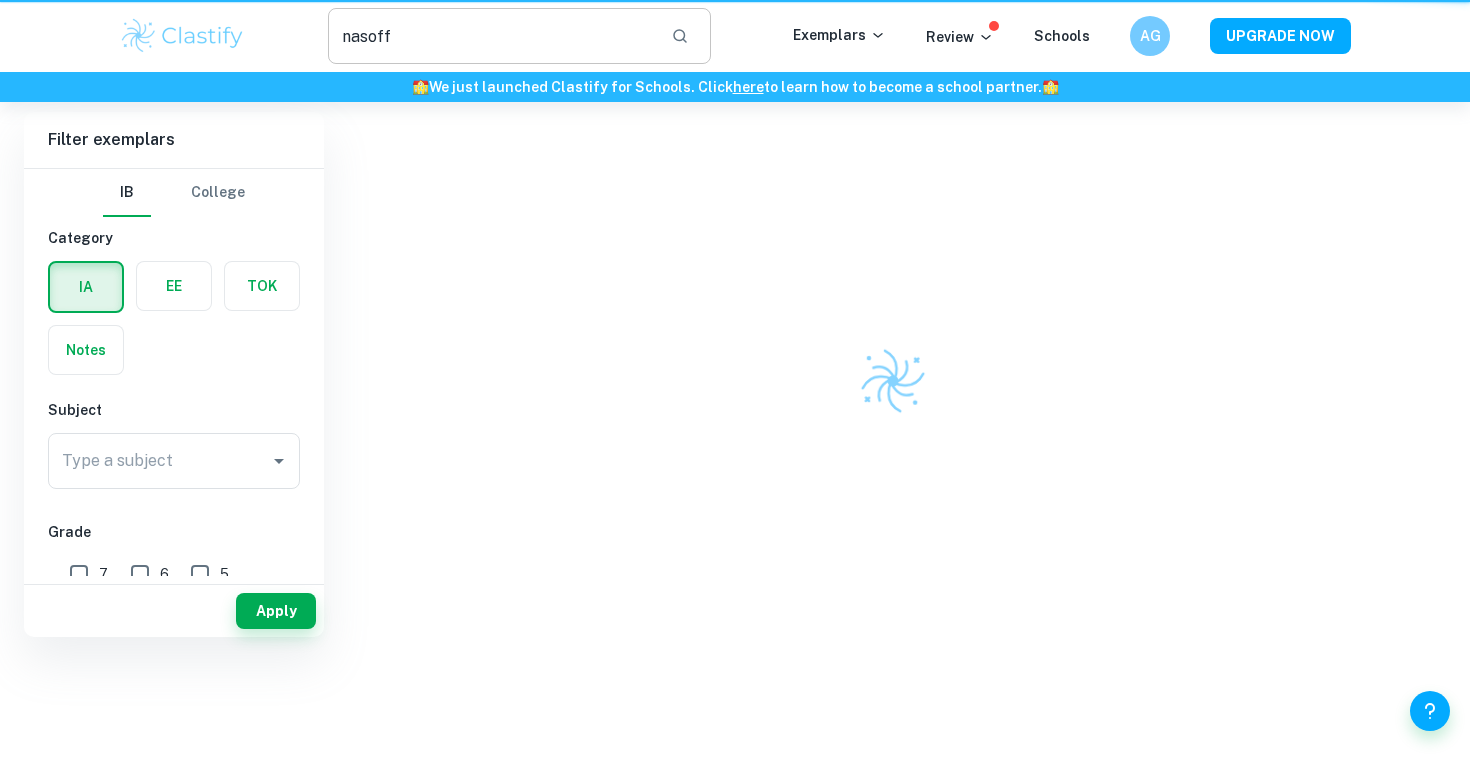 scroll, scrollTop: 0, scrollLeft: 0, axis: both 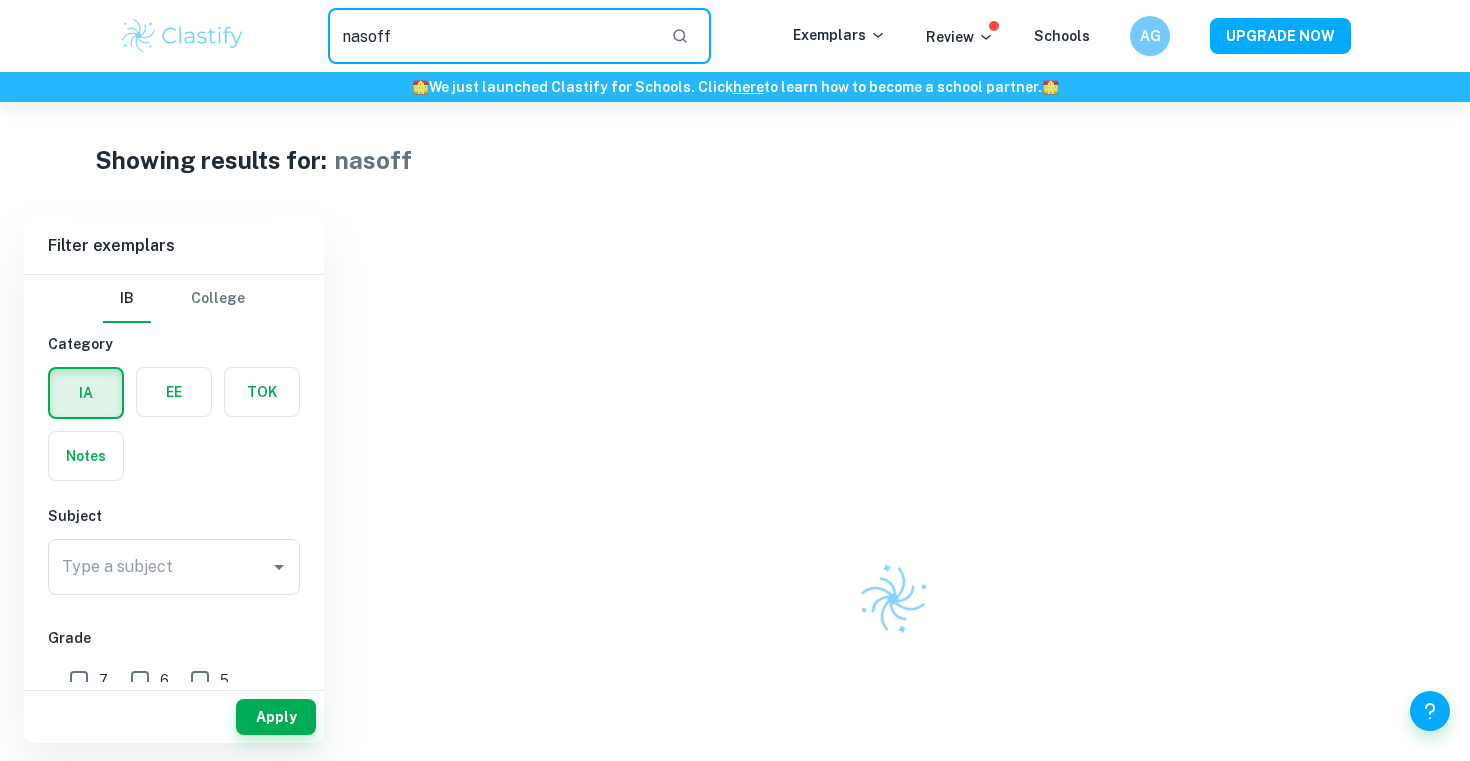 click on "nasoff" at bounding box center [491, 36] 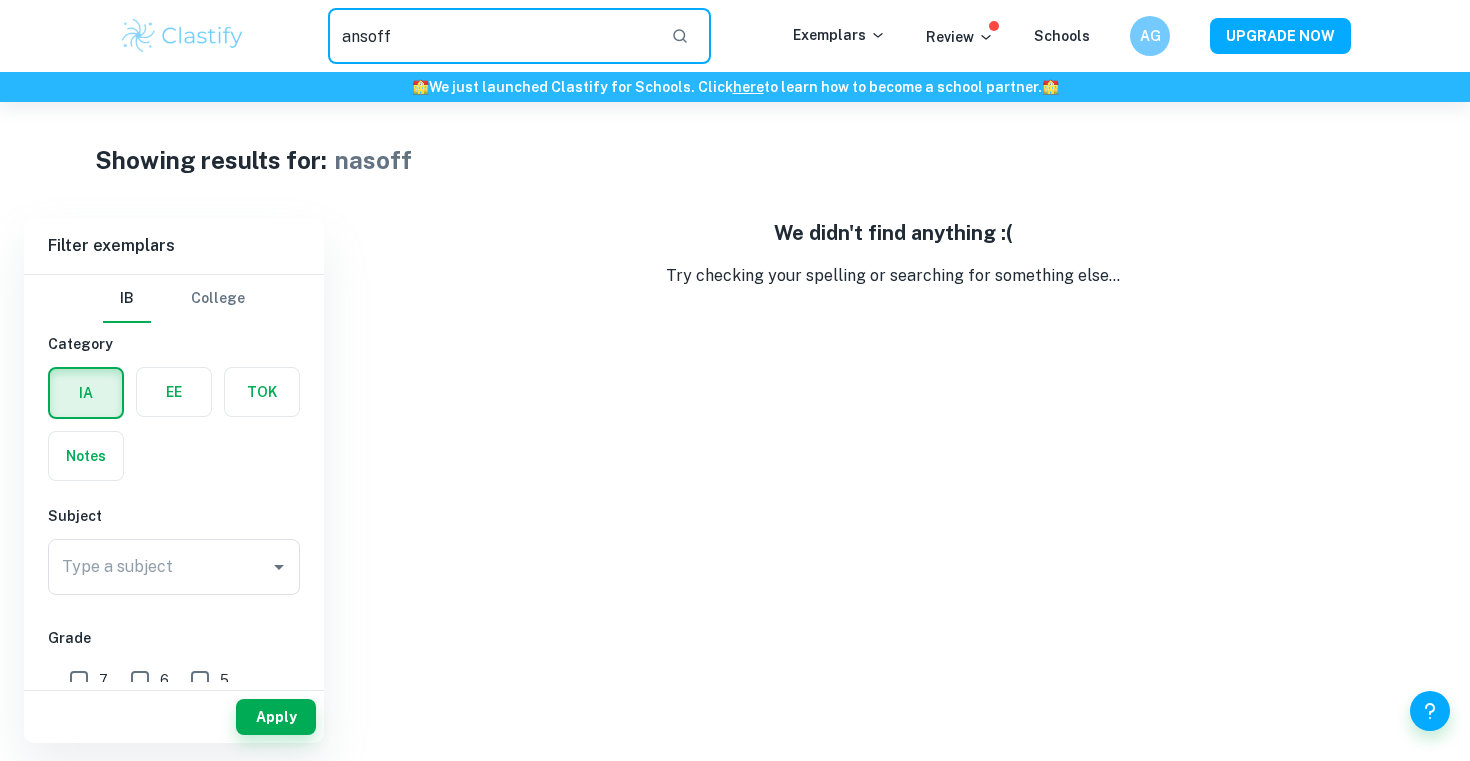 type on "ansoff" 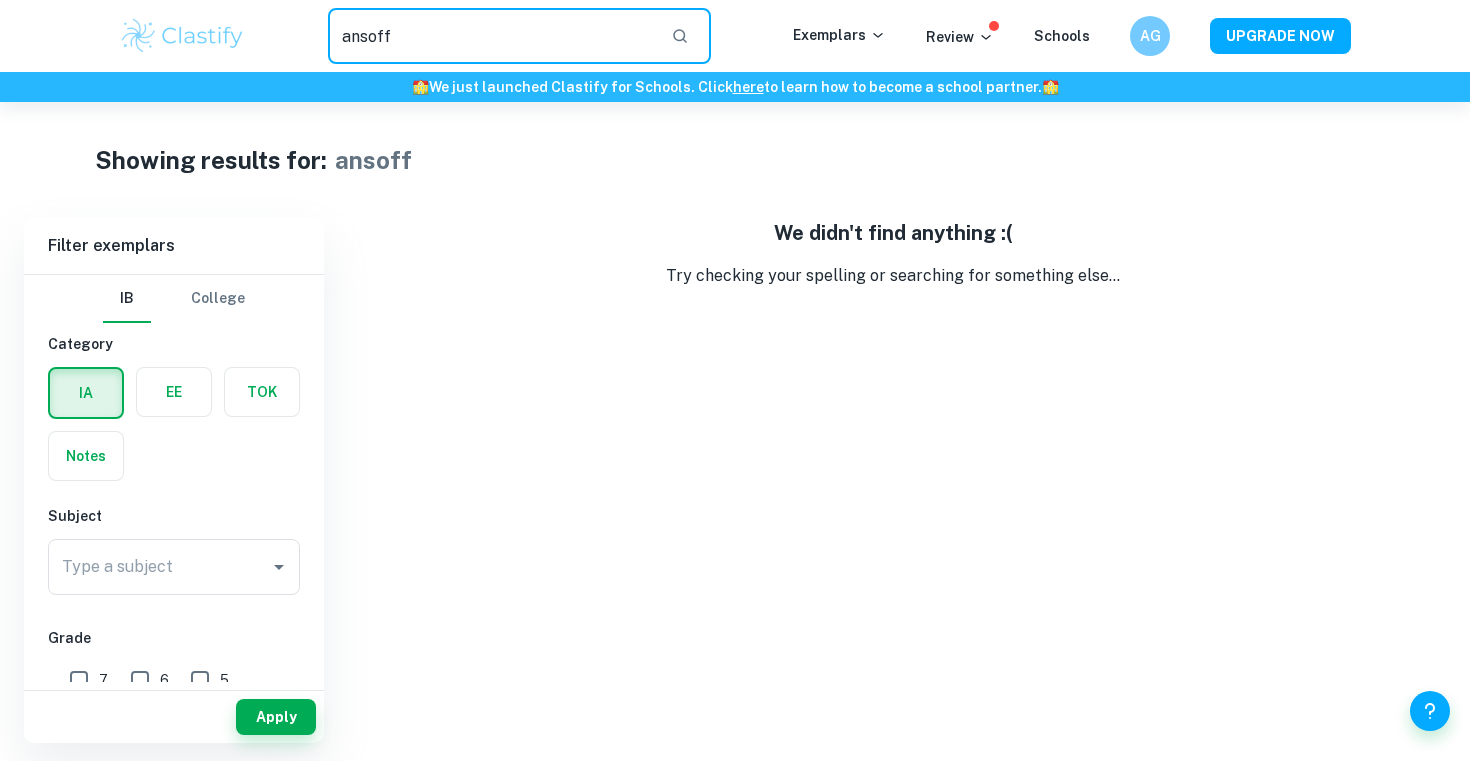 click on "ansoff" at bounding box center (491, 36) 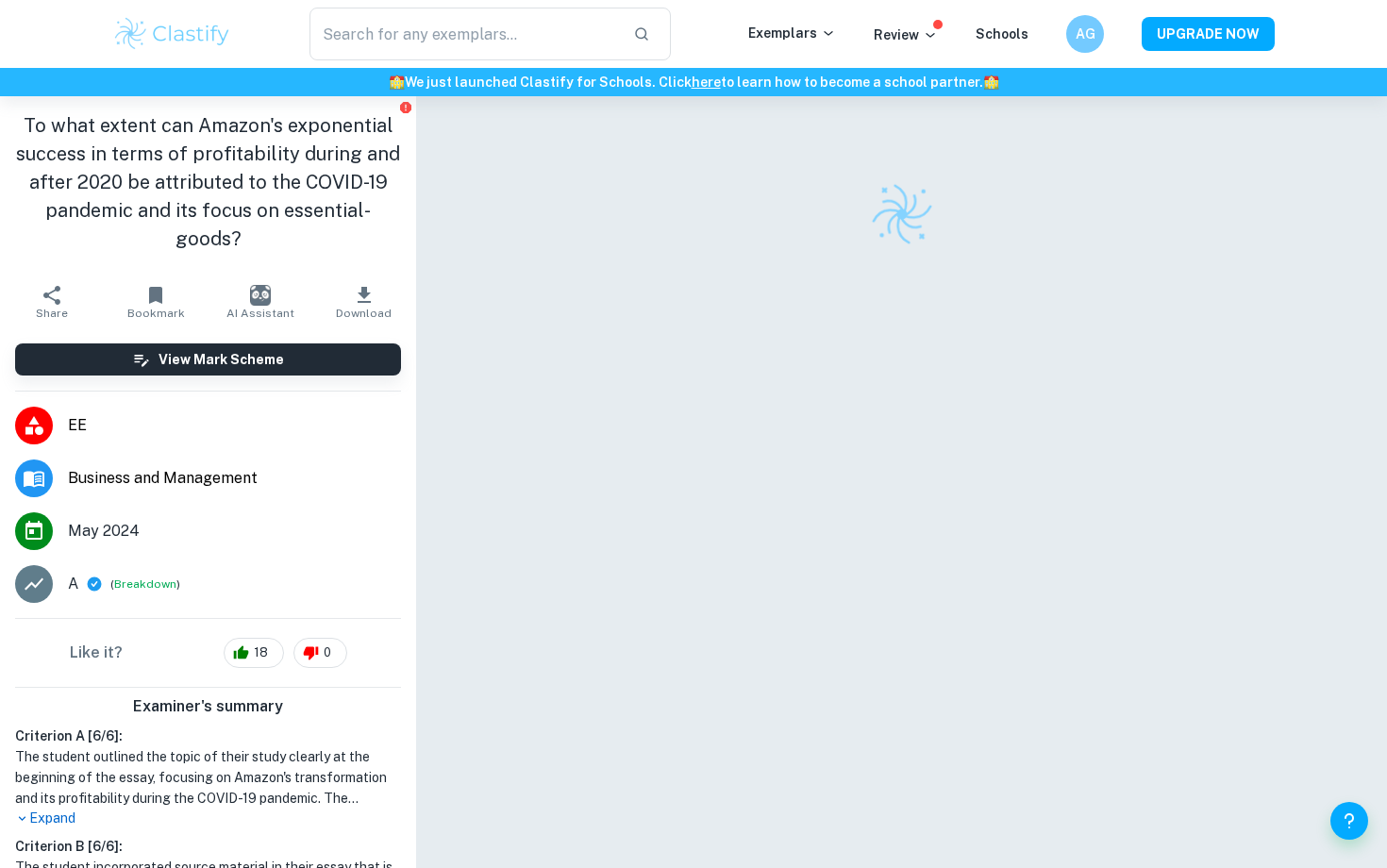 scroll, scrollTop: 0, scrollLeft: 0, axis: both 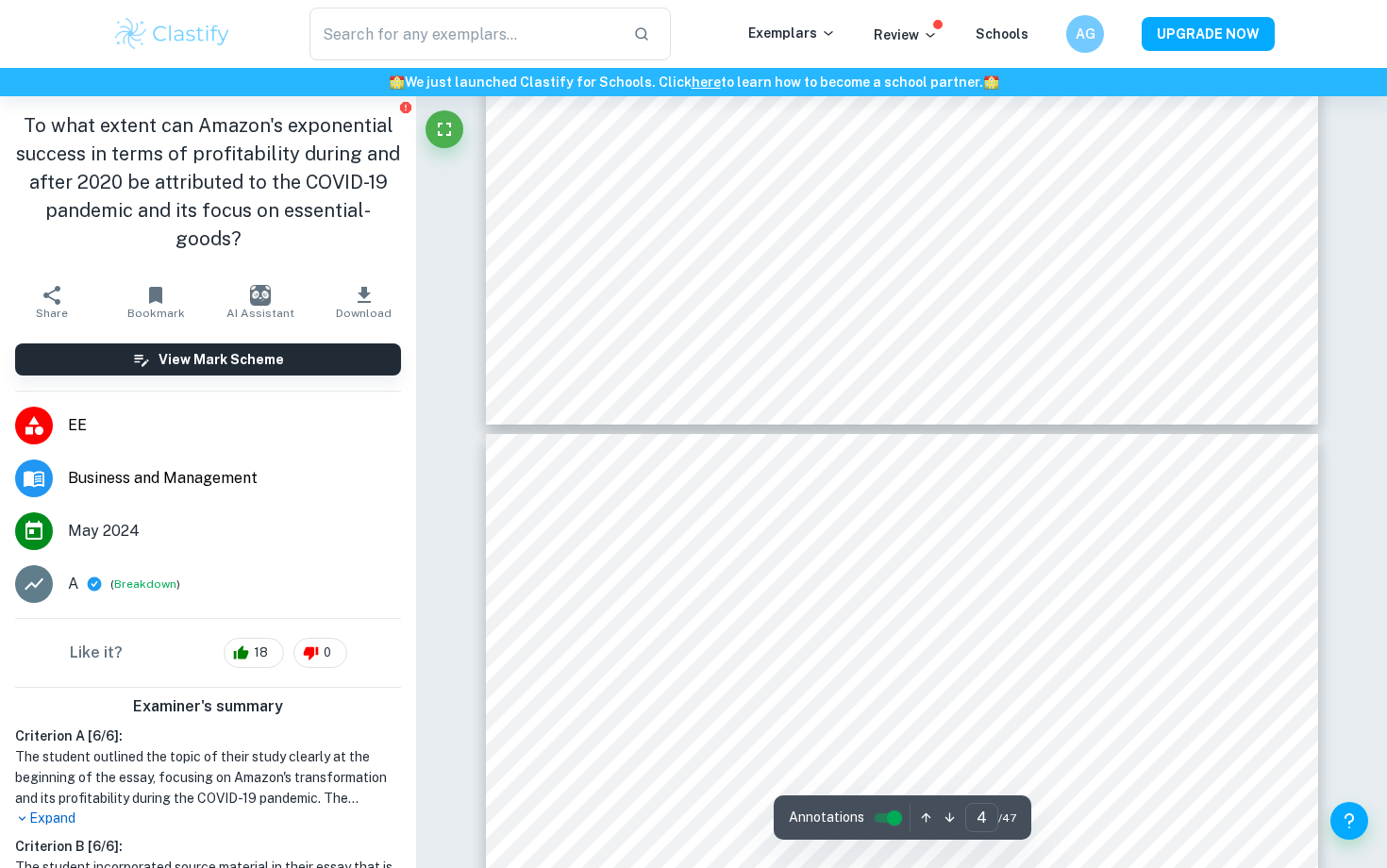 type on "5" 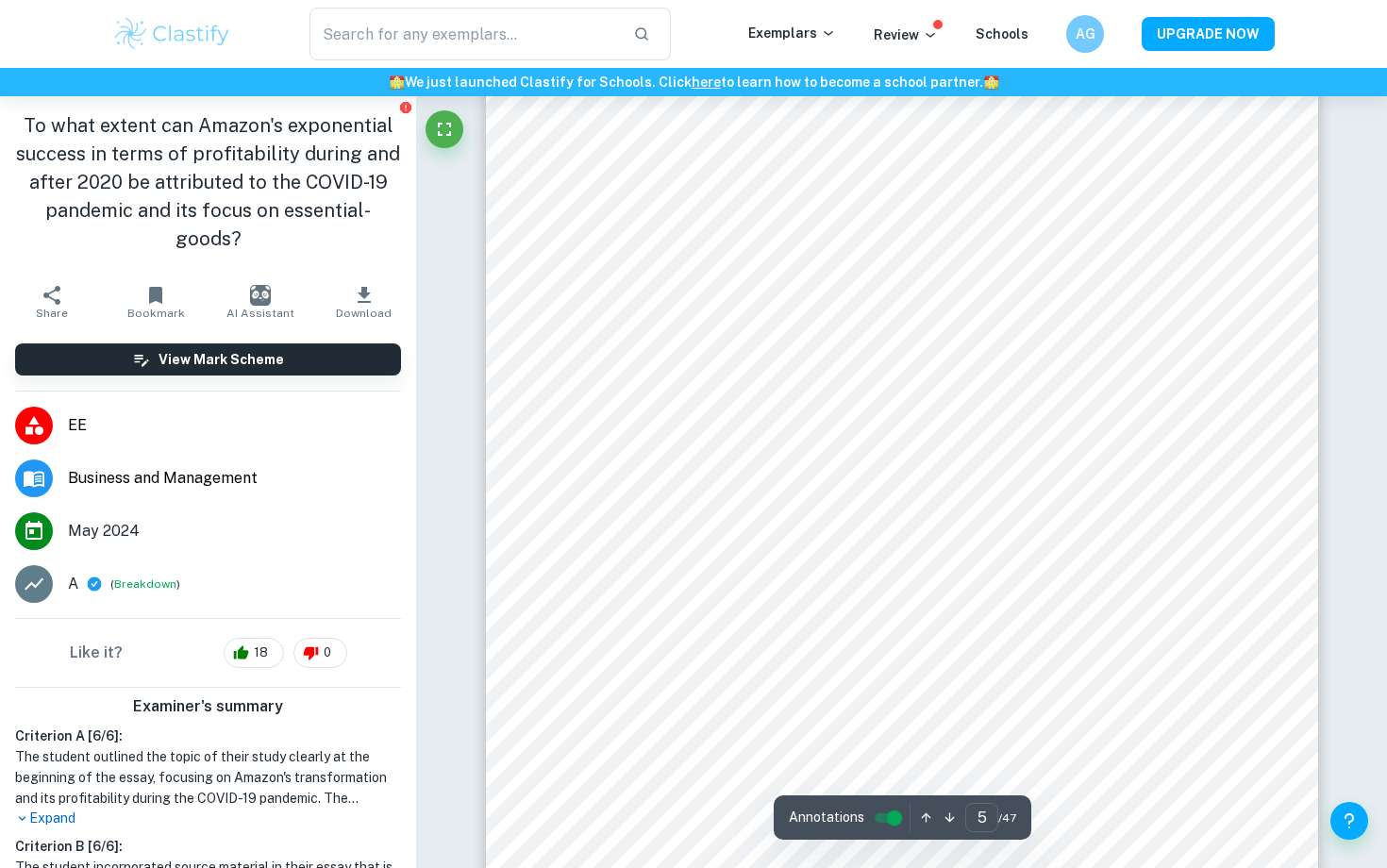 scroll, scrollTop: 4721, scrollLeft: 0, axis: vertical 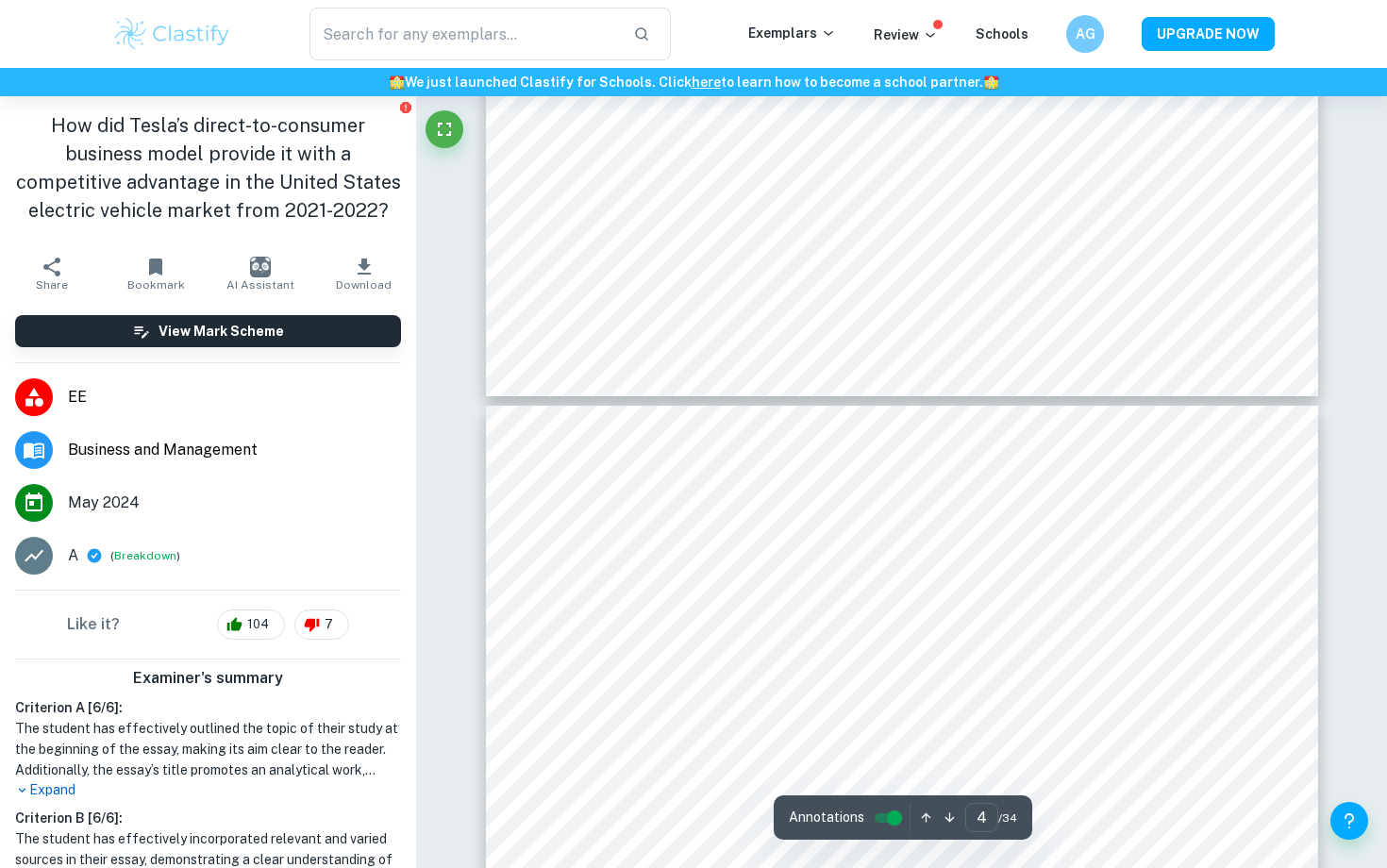 type on "5" 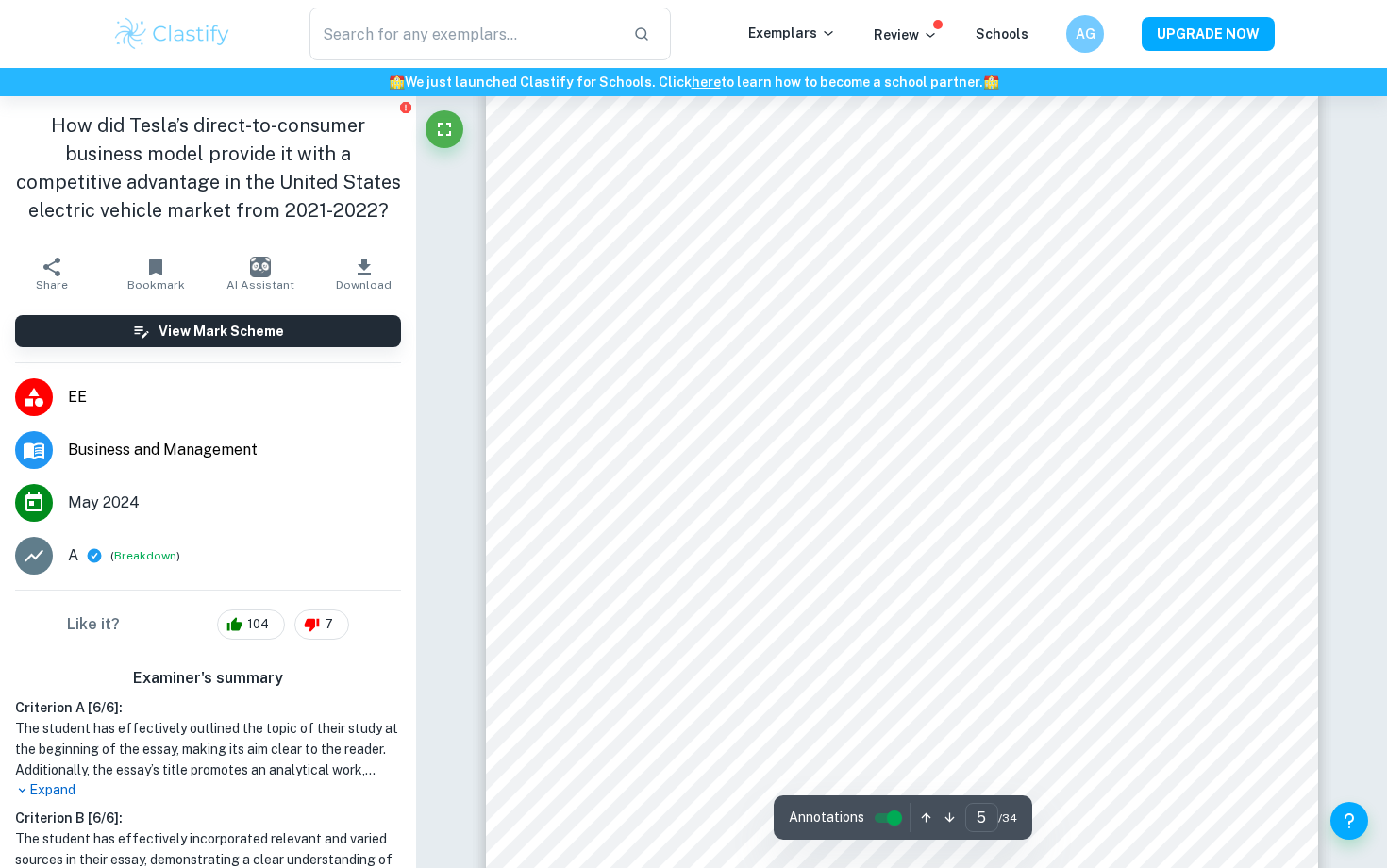 scroll, scrollTop: 4827, scrollLeft: 0, axis: vertical 